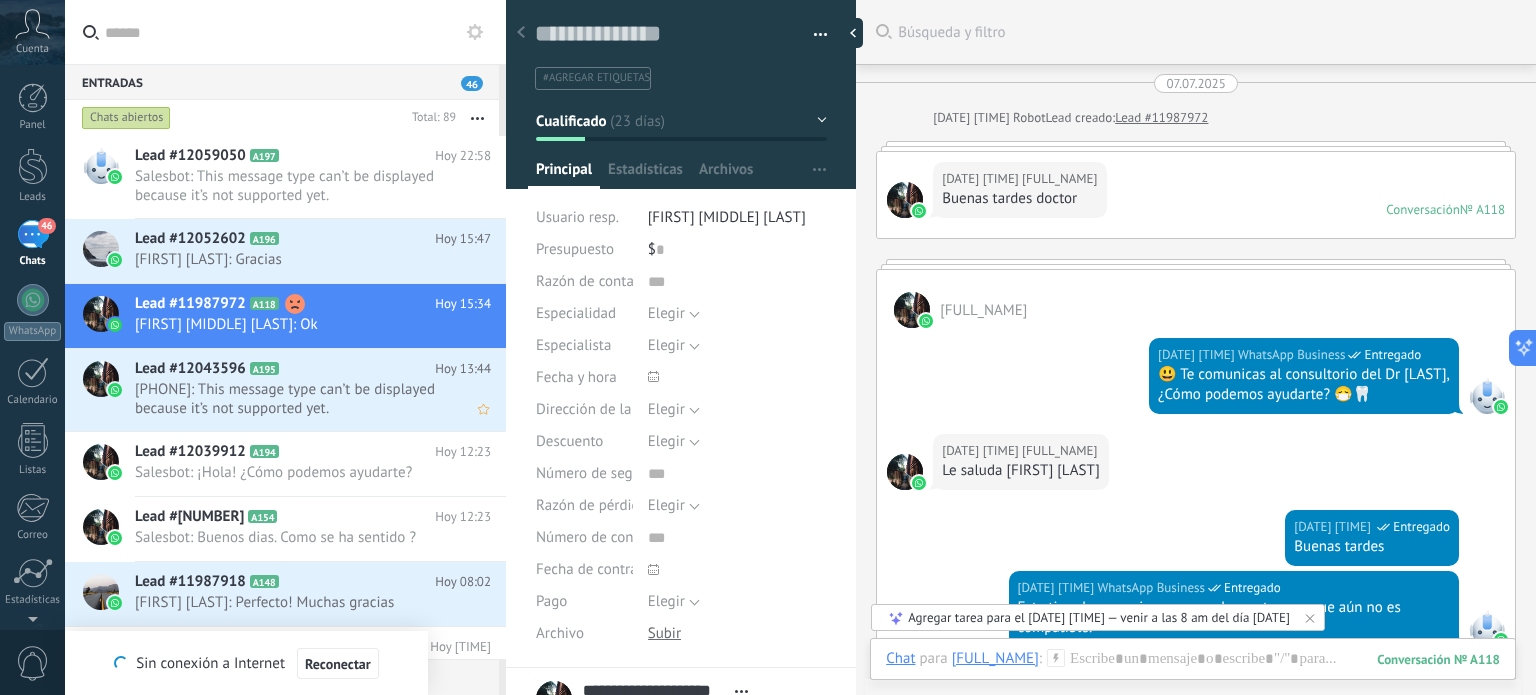 scroll, scrollTop: 0, scrollLeft: 0, axis: both 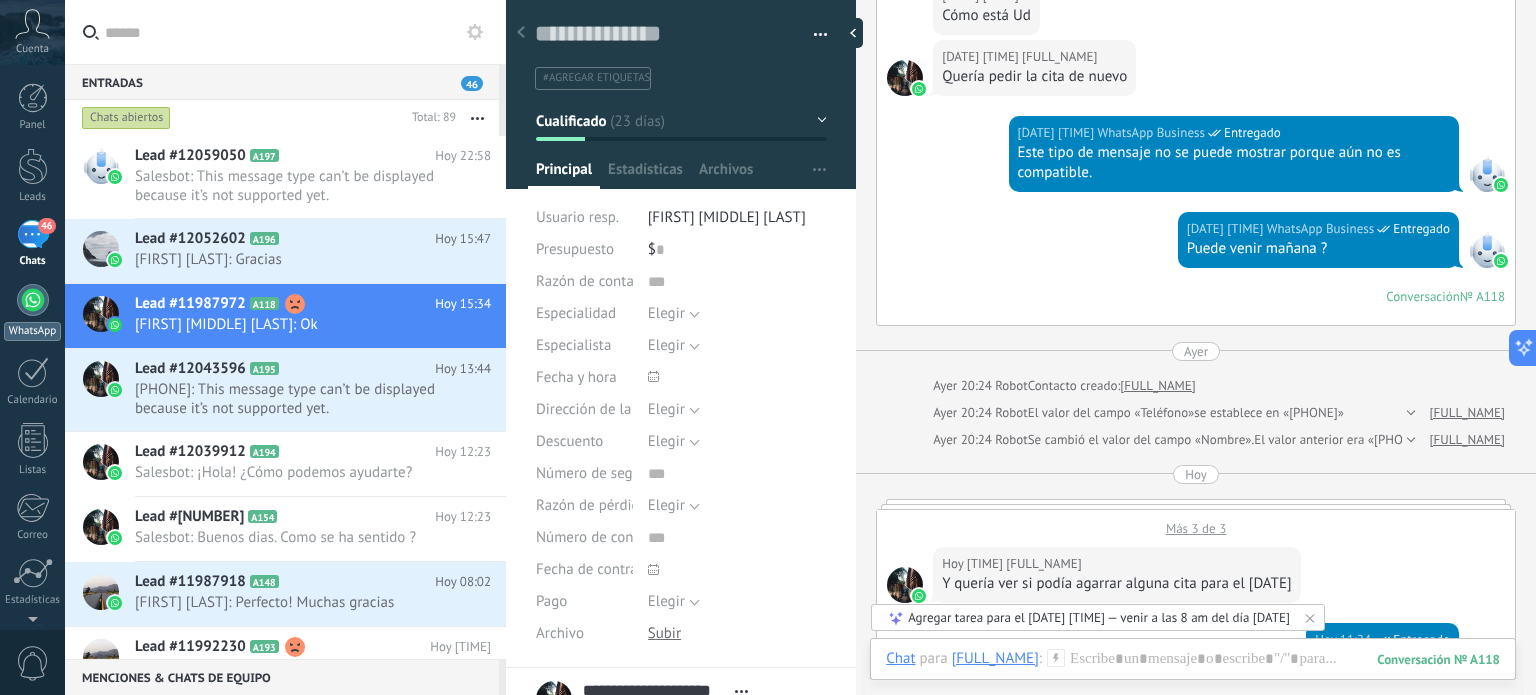 click at bounding box center (33, 300) 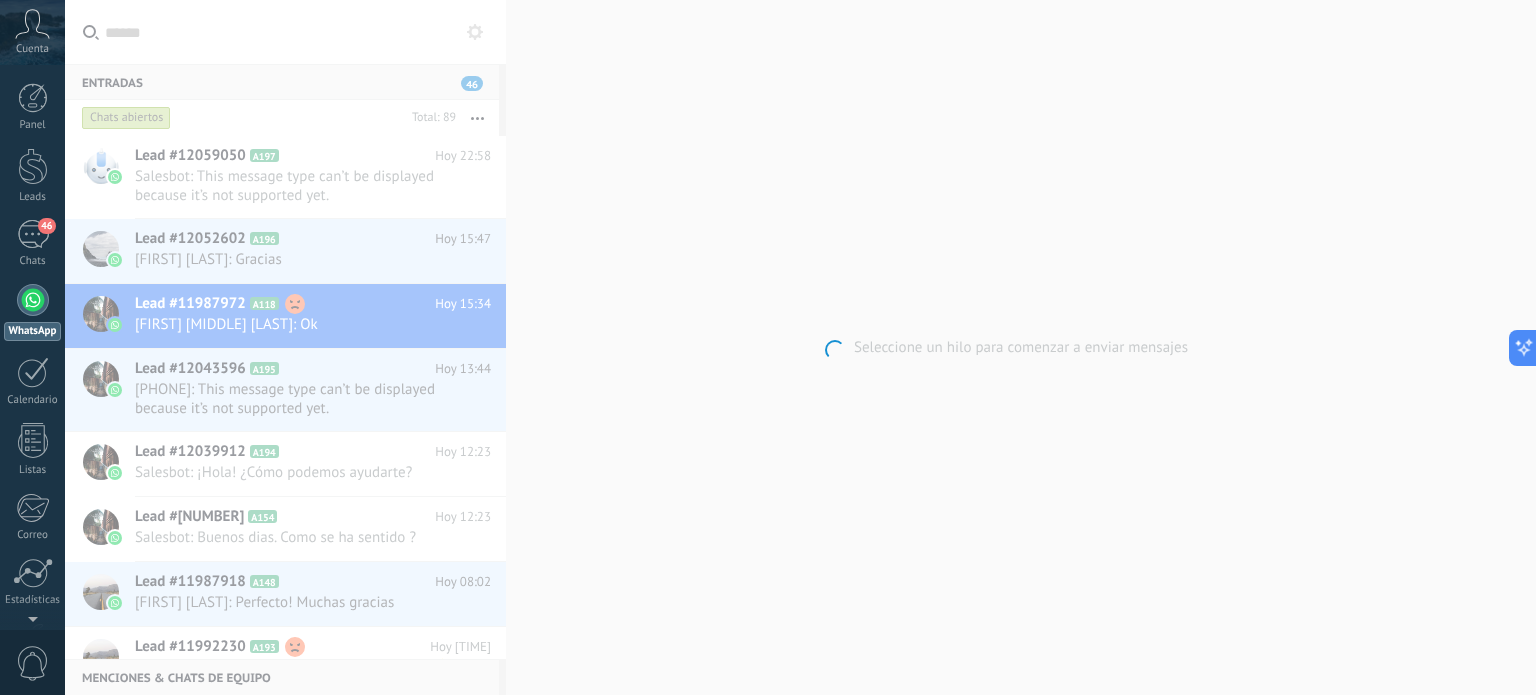 scroll, scrollTop: 55, scrollLeft: 0, axis: vertical 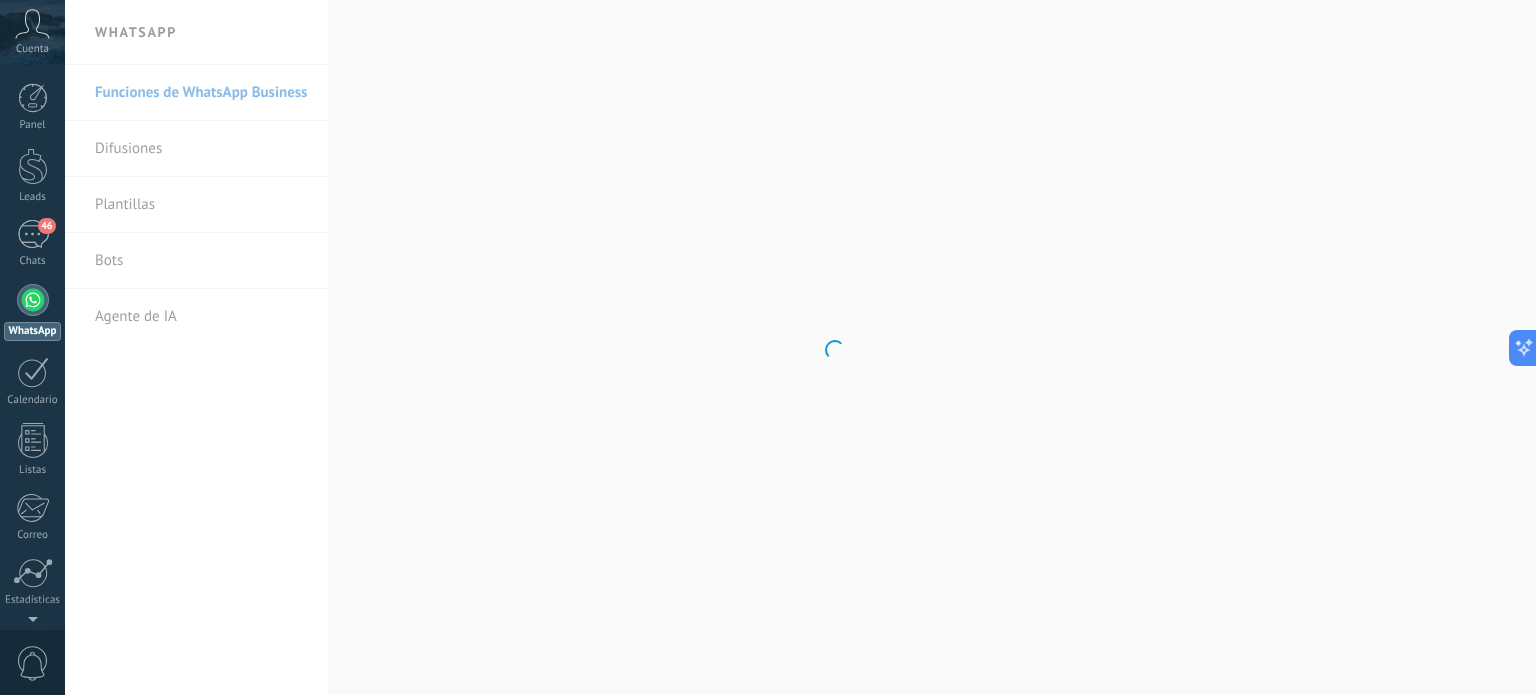 click on ".abccls-1,.abccls-2{fill-rule:evenodd}.abccls-2{fill:#fff} .abfcls-1{fill:none}.abfcls-2{fill:#fff} .abncls-1{isolation:isolate}.abncls-2{opacity:.06}.abncls-2,.abncls-3,.abncls-6{mix-blend-mode:multiply}.abncls-3{opacity:.15}.abncls-4,.abncls-8{fill:#fff}.abncls-5{fill:url(#abnlinear-gradient)}.abncls-6{opacity:.04}.abncls-7{fill:url(#abnlinear-gradient-2)}.abncls-8{fill-rule:evenodd} .abqst0{fill:#ffa200} .abwcls-1{fill:#252525} .cls-1{isolation:isolate} .acicls-1{fill:none} .aclcls-1{fill:#232323} .acnst0{display:none} .addcls-1,.addcls-2{fill:none;stroke-miterlimit:10}.addcls-1{stroke:#dfe0e5}.addcls-2{stroke:#a1a7ab} .adecls-1,.adecls-2{fill:none;stroke-miterlimit:10}.adecls-1{stroke:#dfe0e5}.adecls-2{stroke:#a1a7ab} .adqcls-1{fill:#8591a5;fill-rule:evenodd} .aeccls-1{fill:#5c9f37} .aeecls-1{fill:#f86161} .aejcls-1{fill:#8591a5;fill-rule:evenodd} .aekcls-1{fill-rule:evenodd} .aelcls-1{fill-rule:evenodd;fill:currentColor} .aemcls-1{fill-rule:evenodd;fill:currentColor} .aencls-2{fill:#f86161;opacity:.3}" at bounding box center [768, 347] 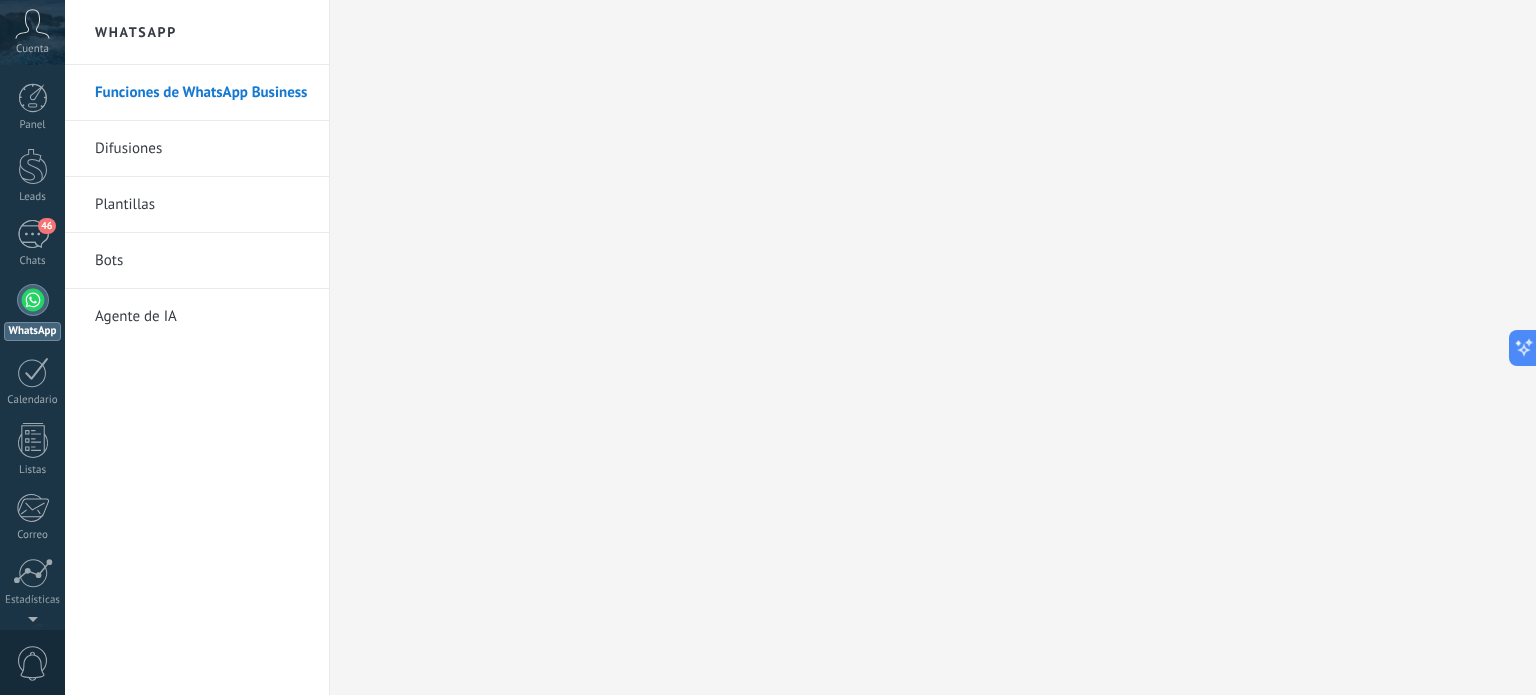 click on "Bots" at bounding box center (202, 261) 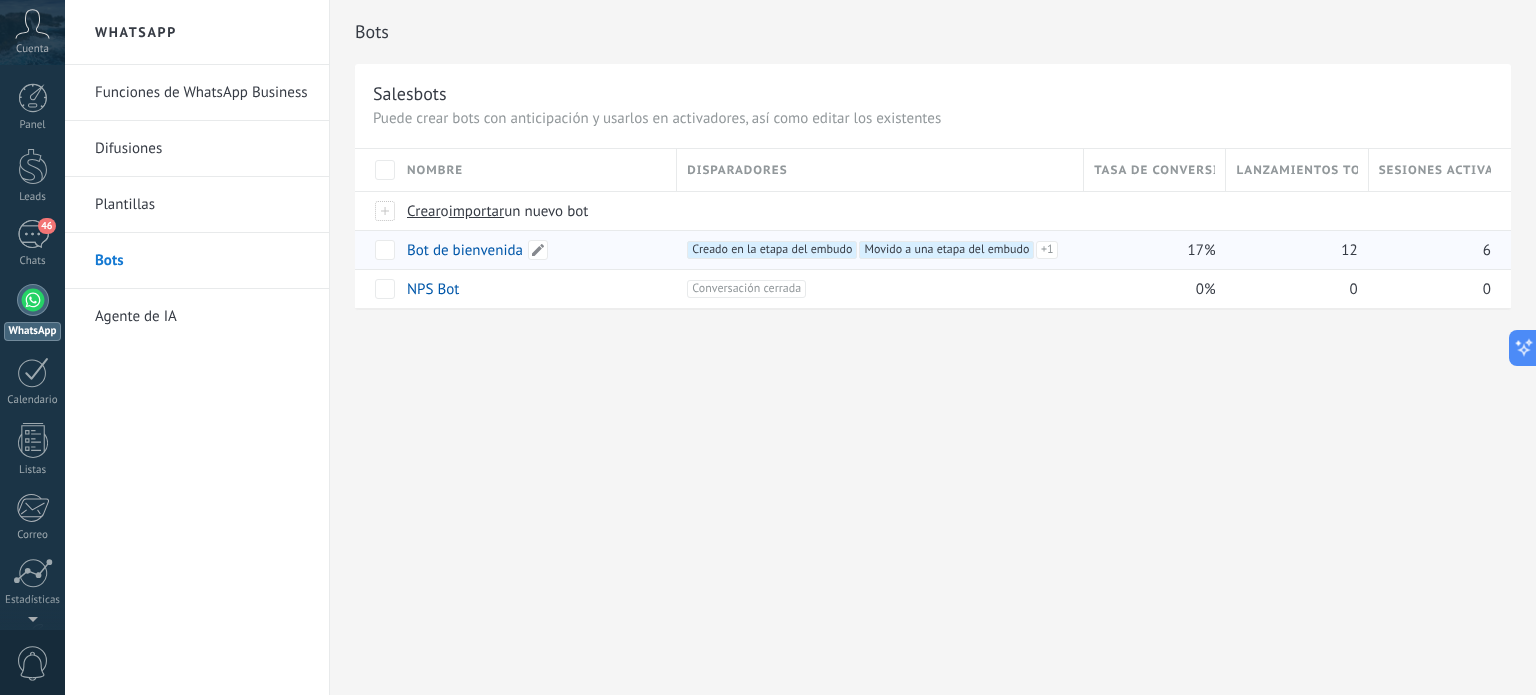 click on "Bot de bienvenida" at bounding box center (532, 250) 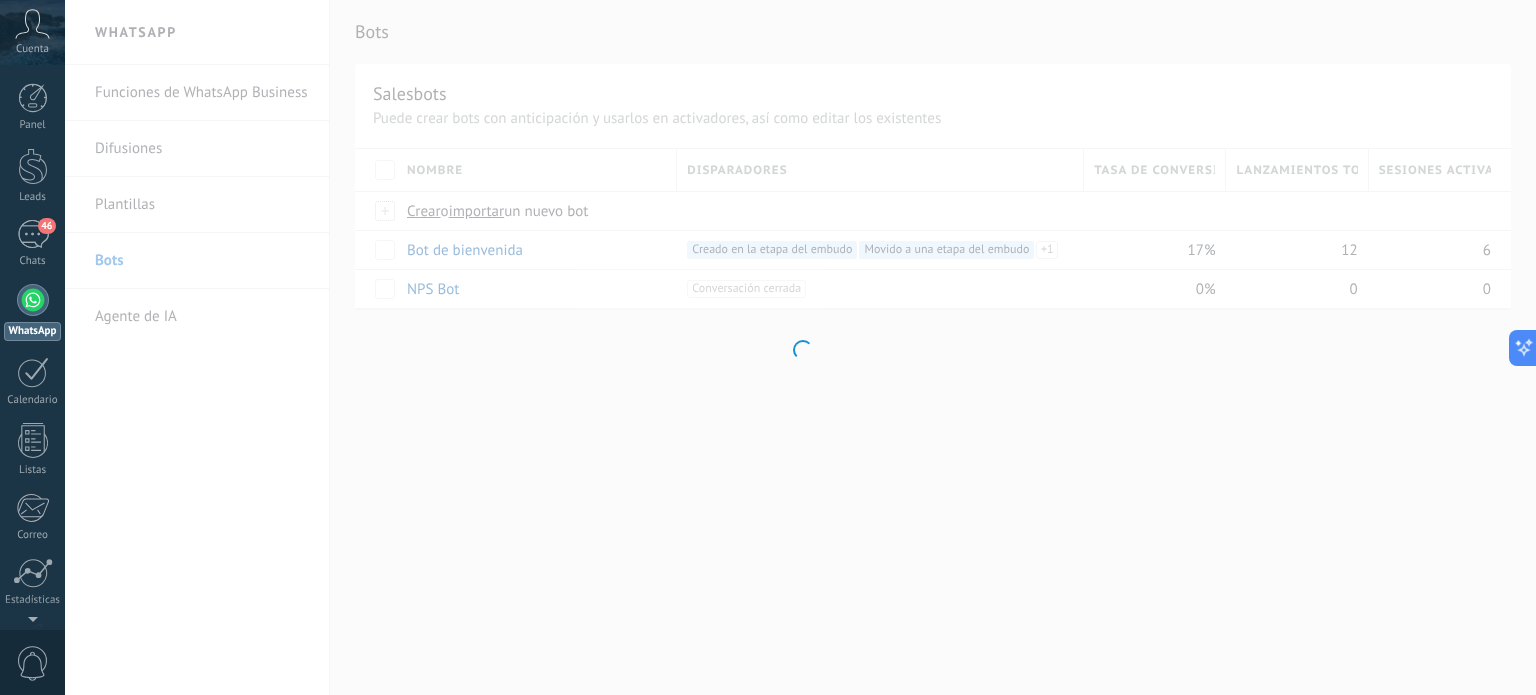 click at bounding box center (800, 347) 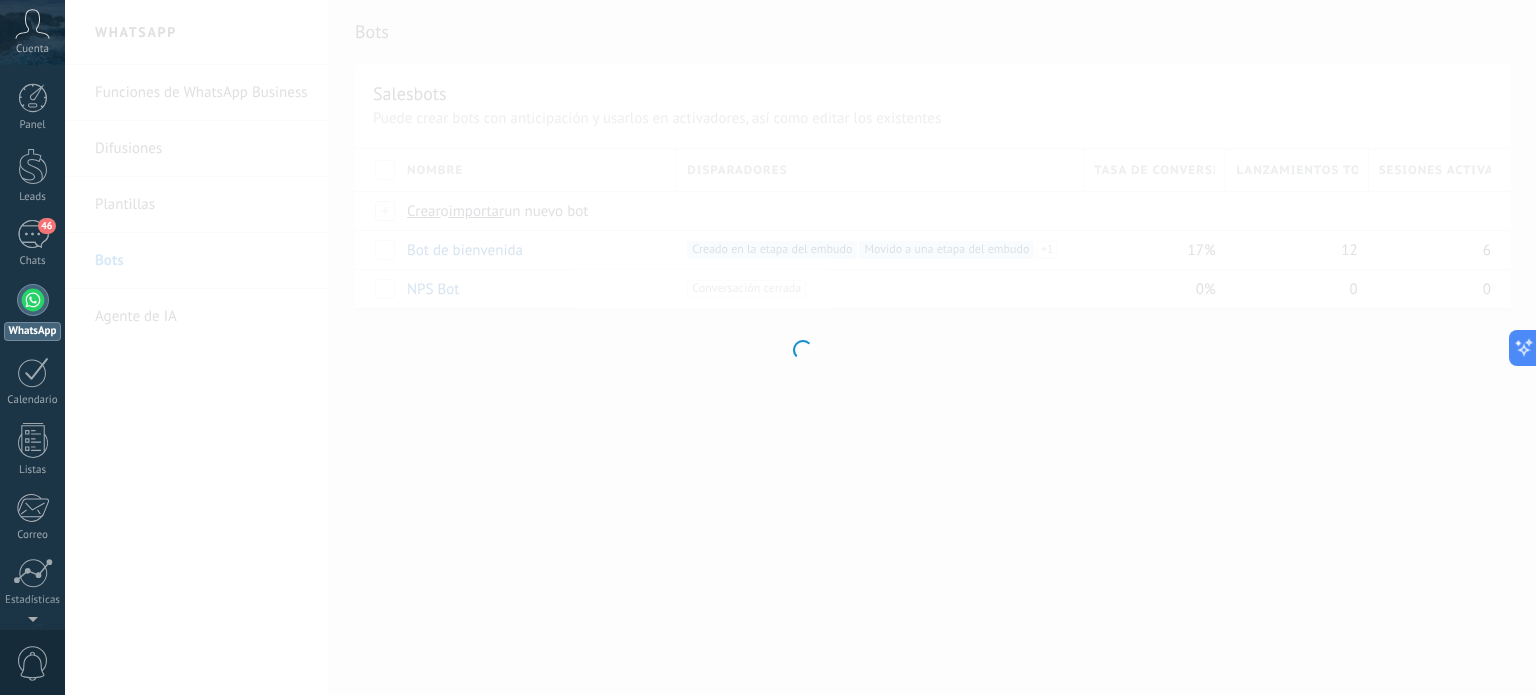 type on "**********" 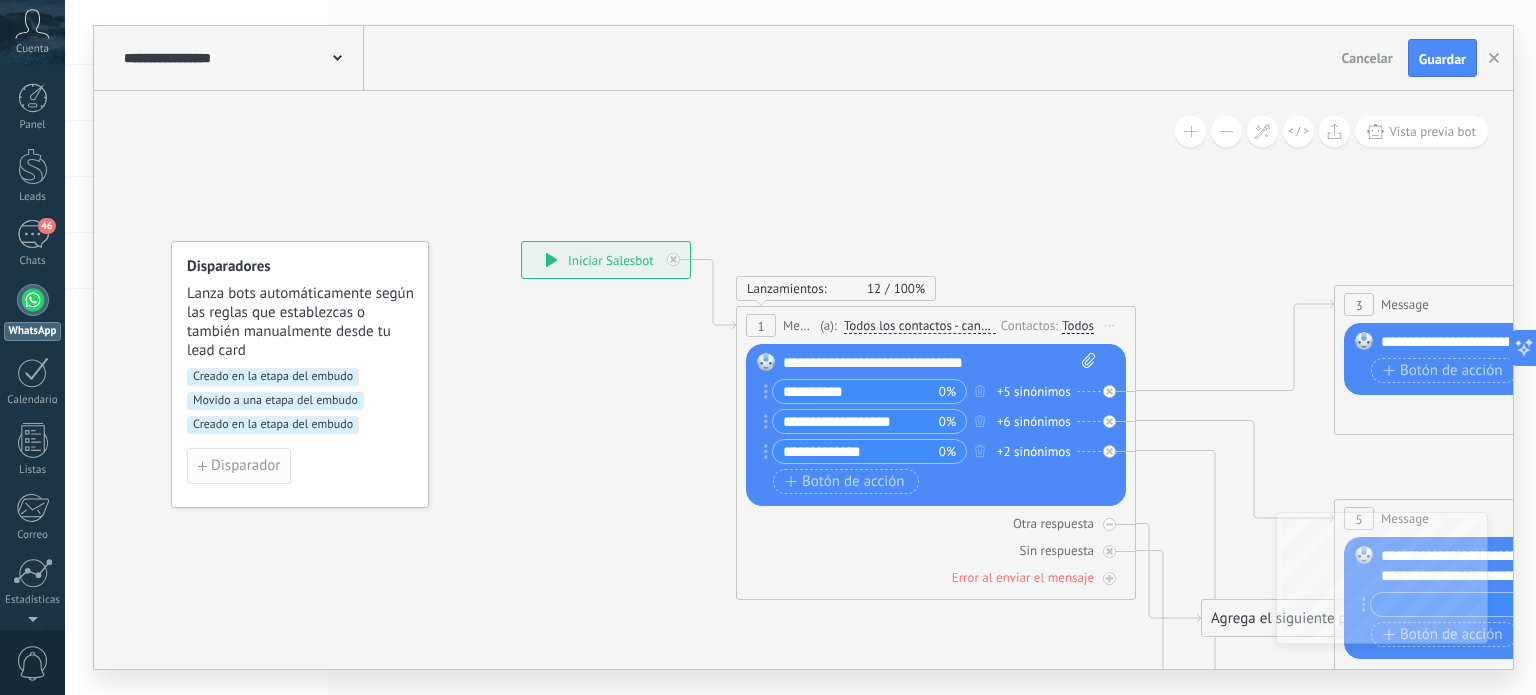 click on "Disparador" at bounding box center [245, 466] 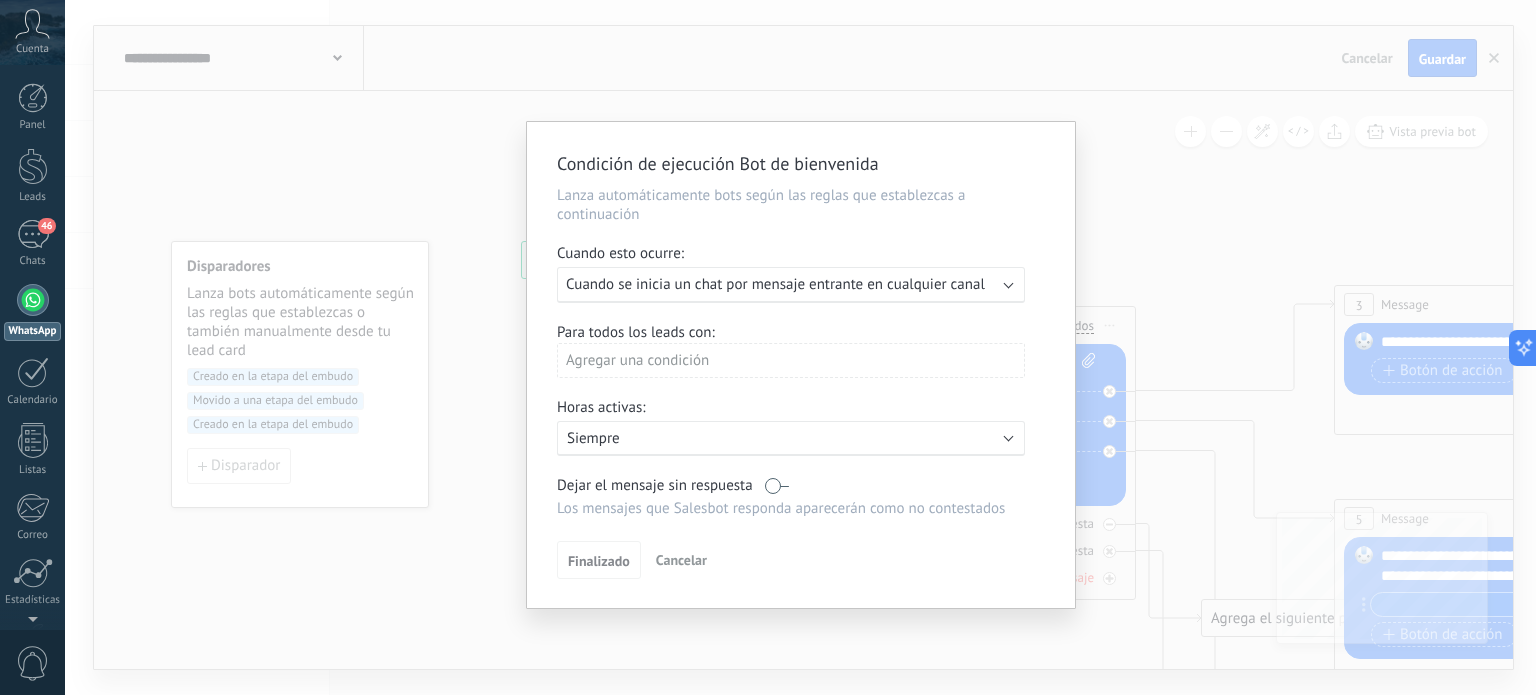 click on "Cuando se inicia un chat por mensaje entrante en cualquier canal" at bounding box center (775, 284) 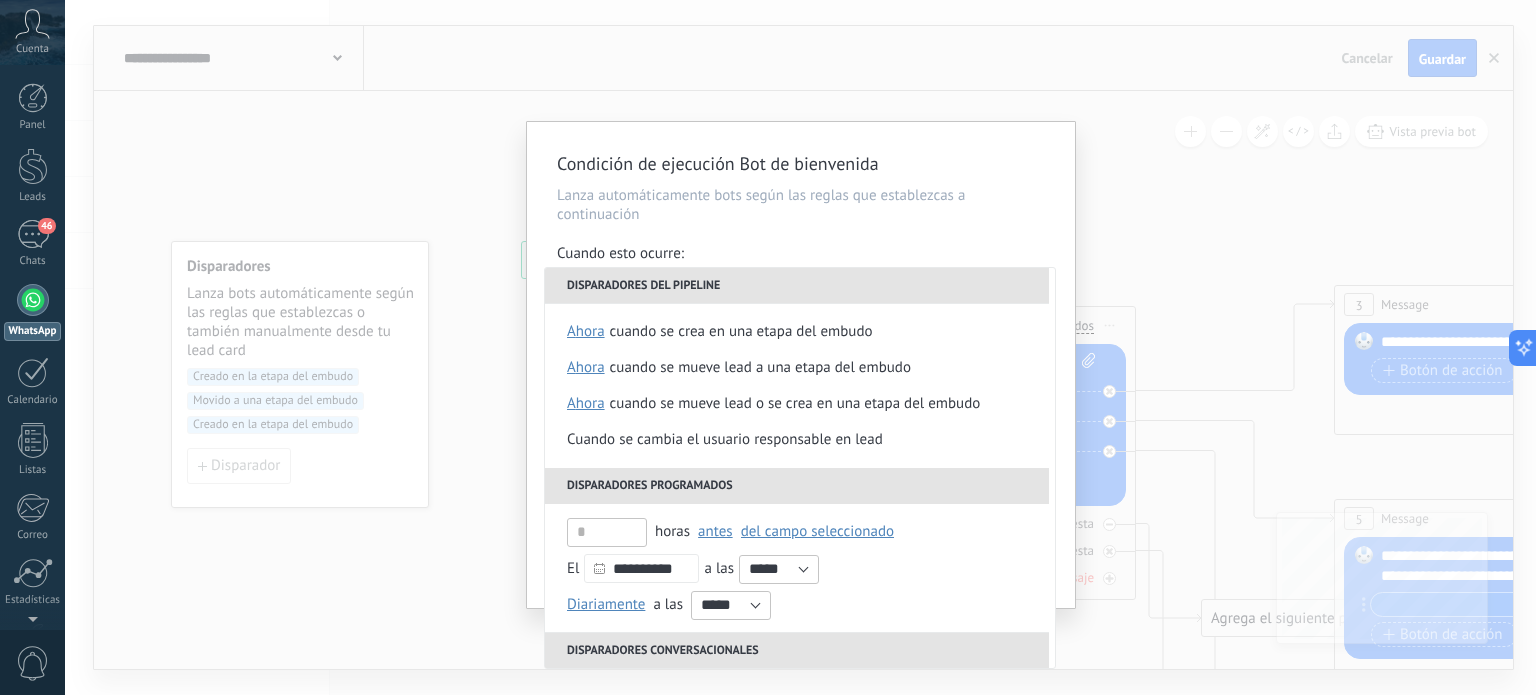 scroll, scrollTop: 96, scrollLeft: 0, axis: vertical 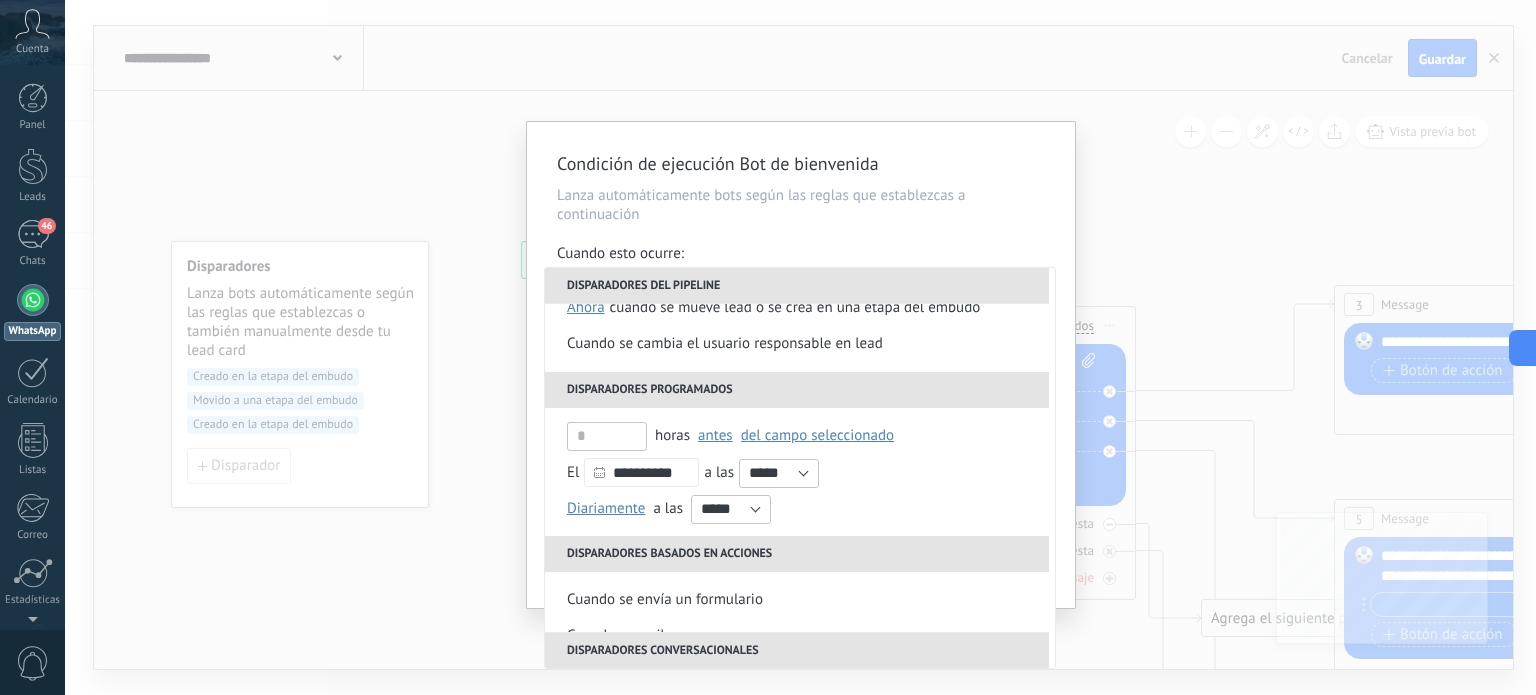 click on "**********" at bounding box center (800, 347) 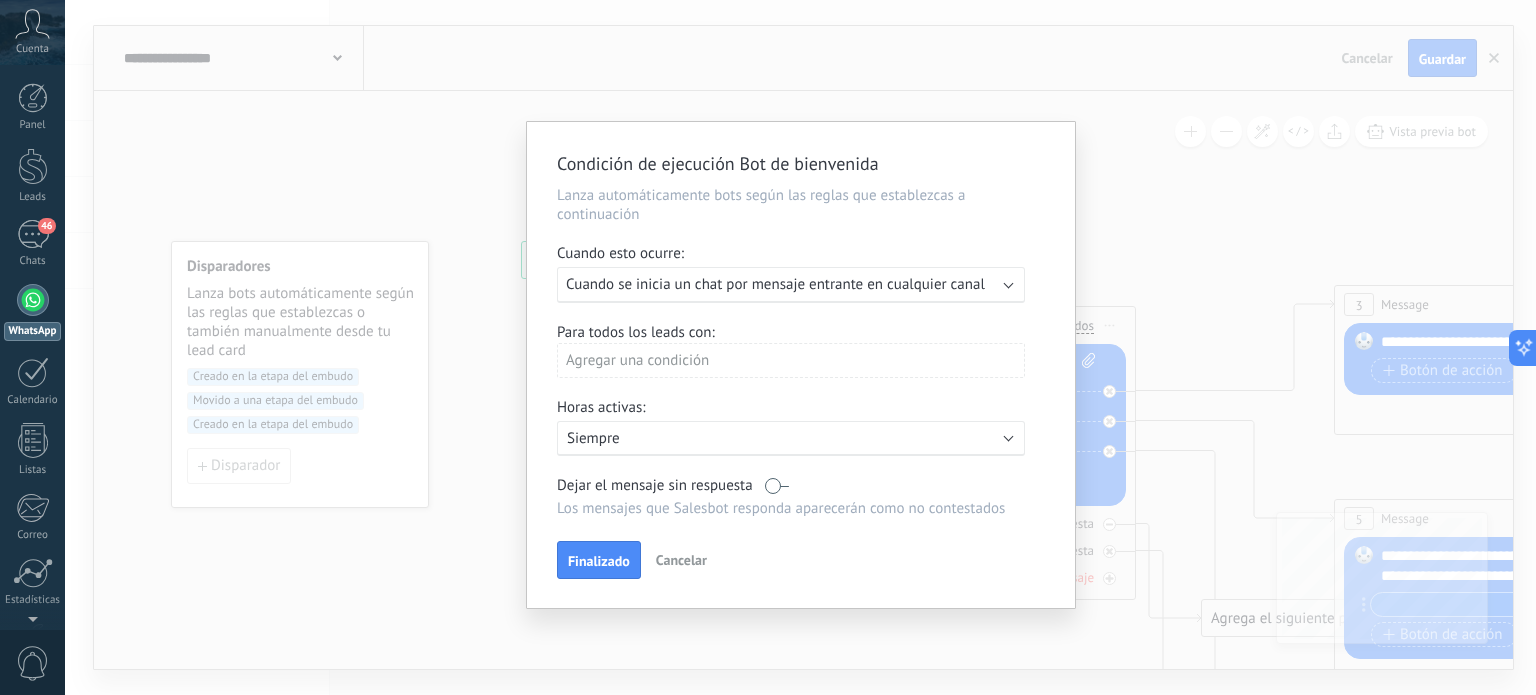 click on "Cancelar" at bounding box center [681, 560] 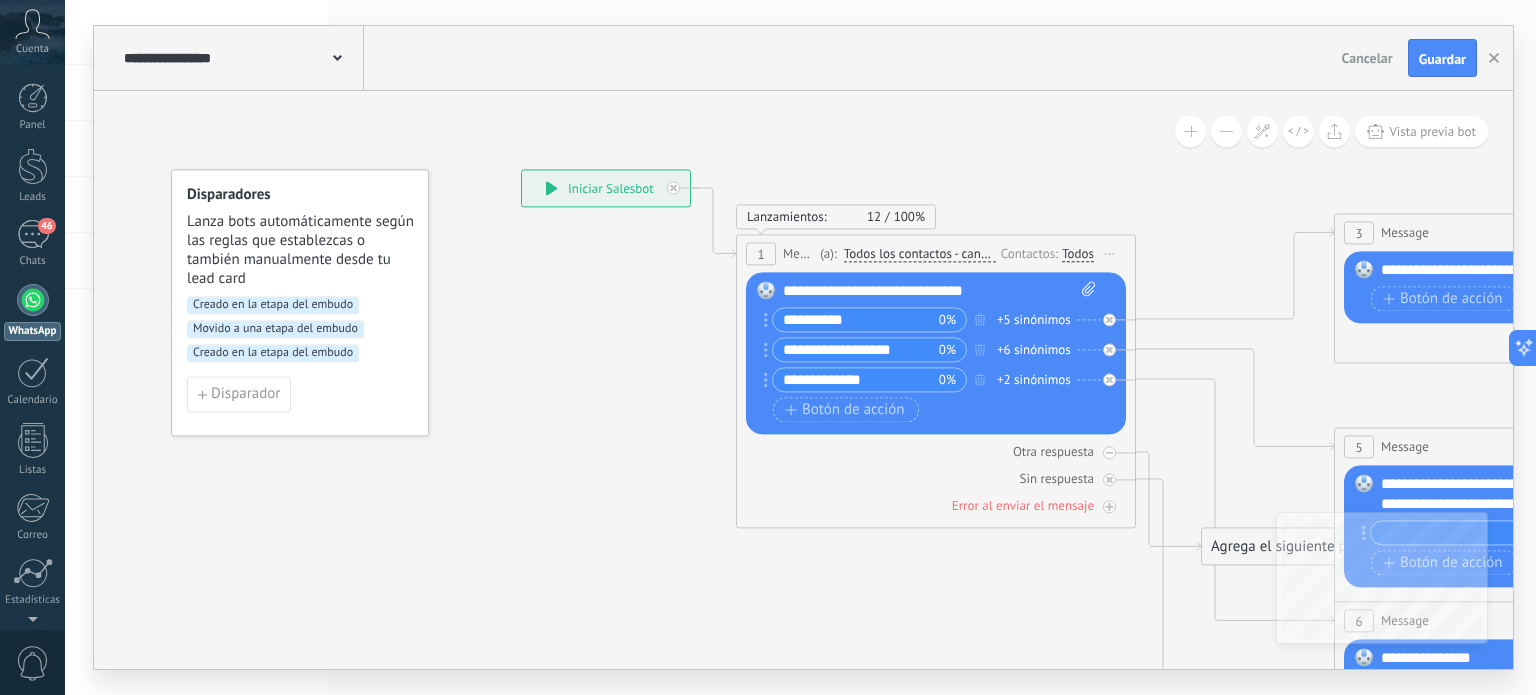 click 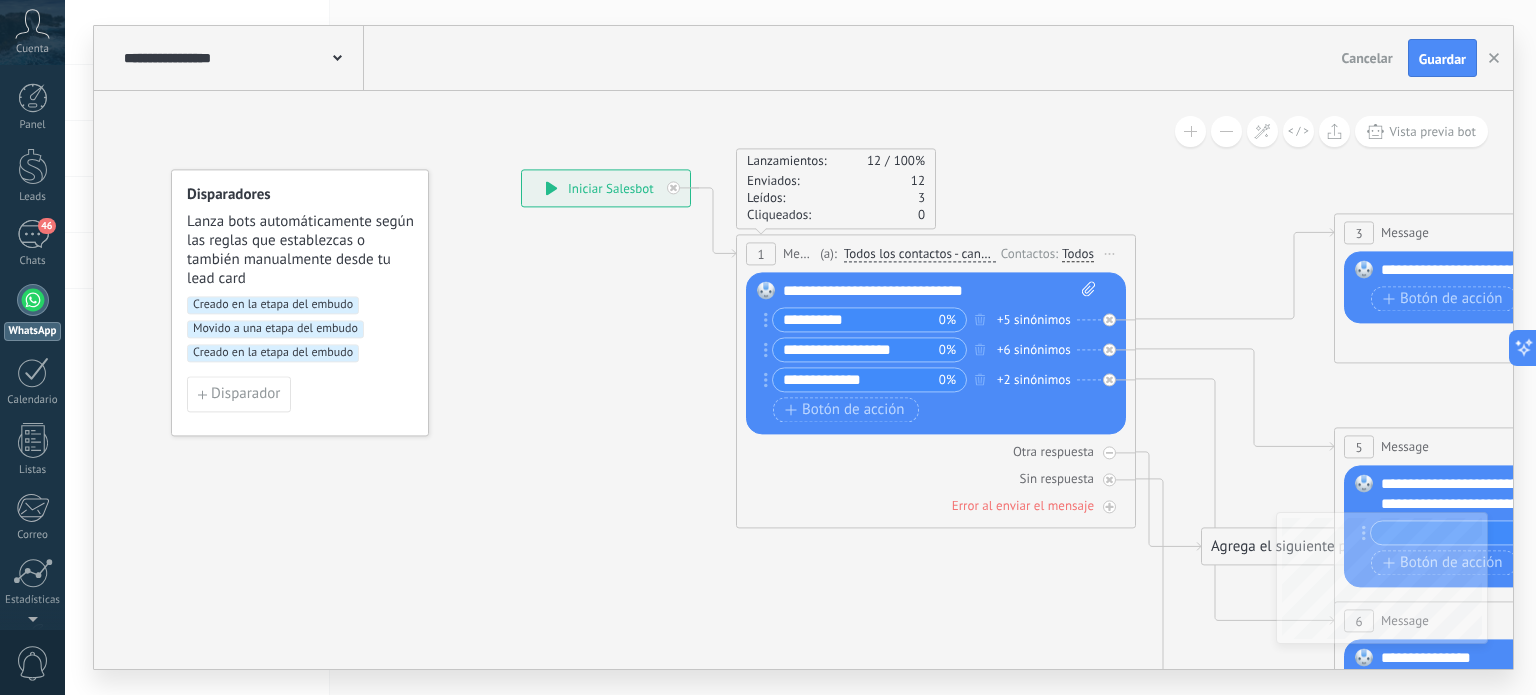 click on "Todos los contactos - canales seleccionados" at bounding box center (920, 255) 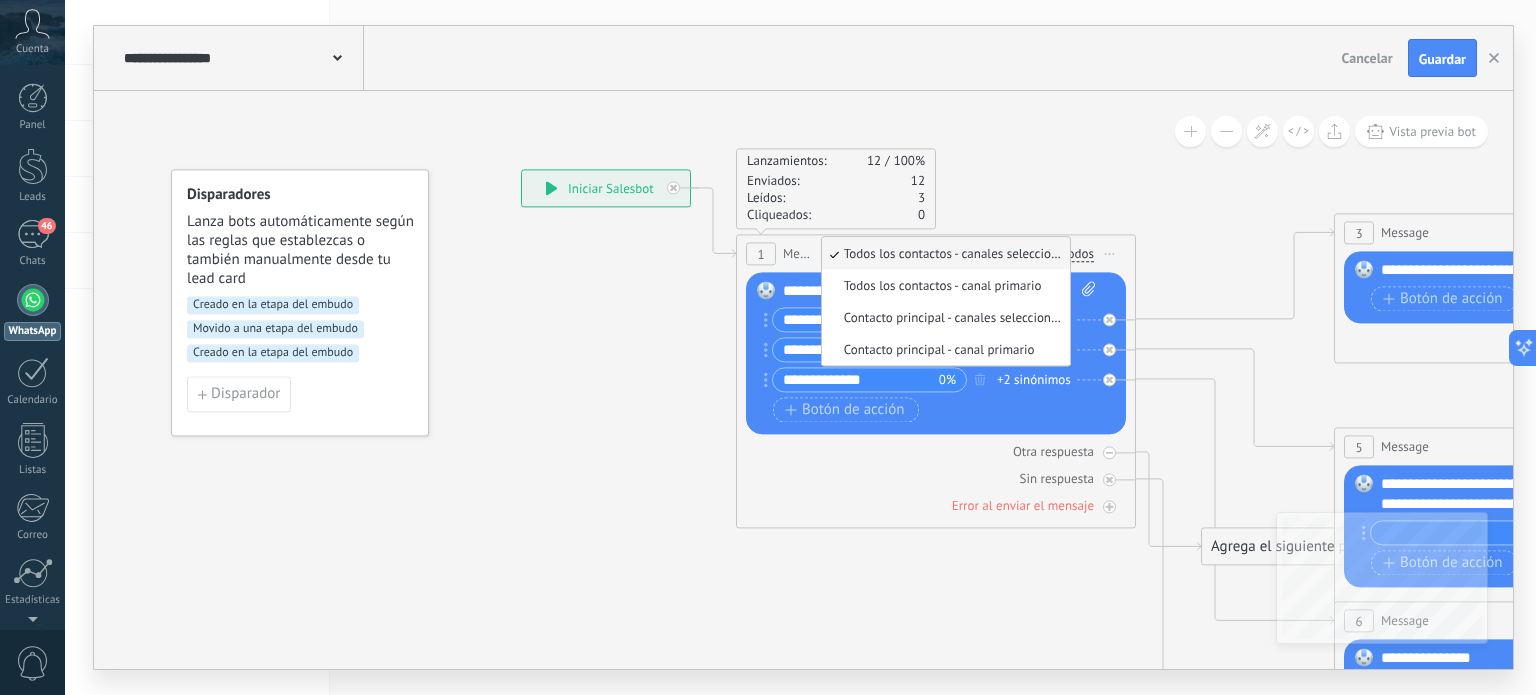 click on "Message" at bounding box center [799, 254] 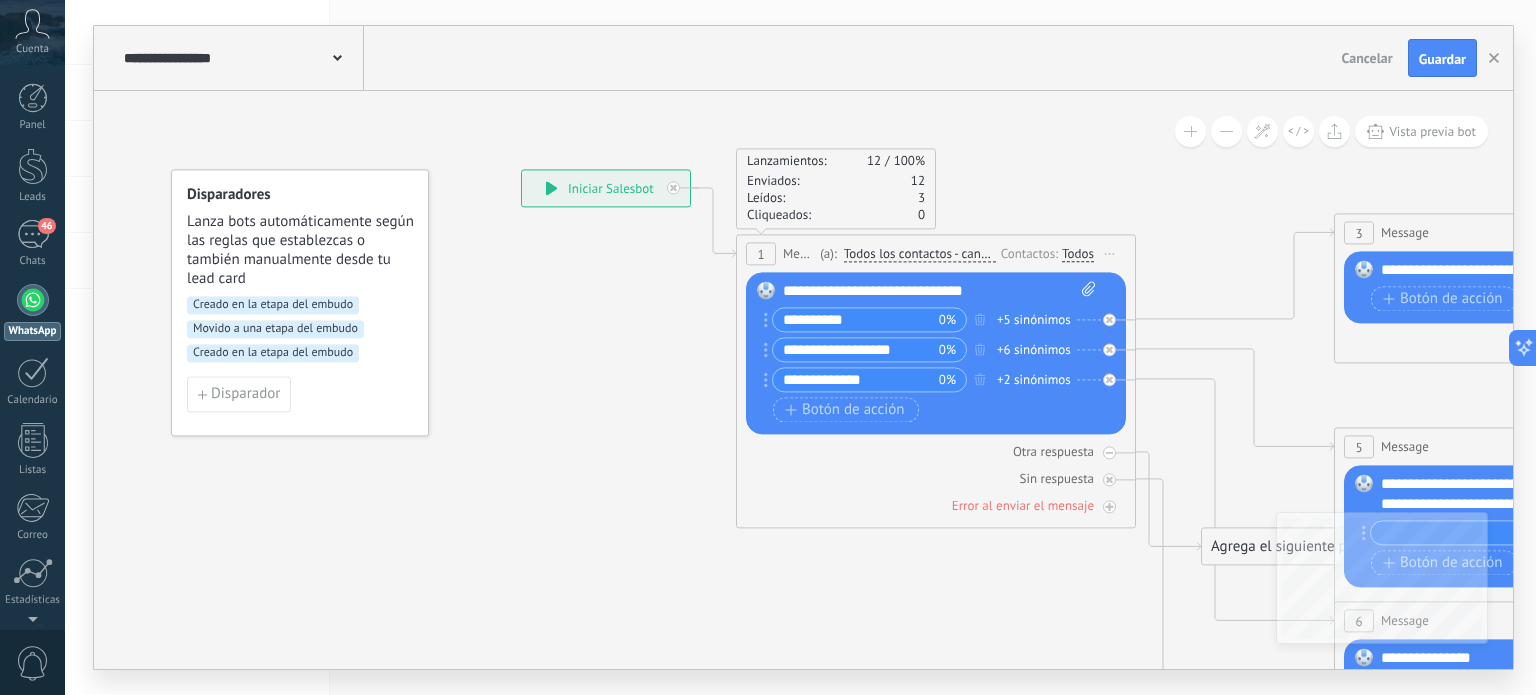 click on "Message" at bounding box center (799, 254) 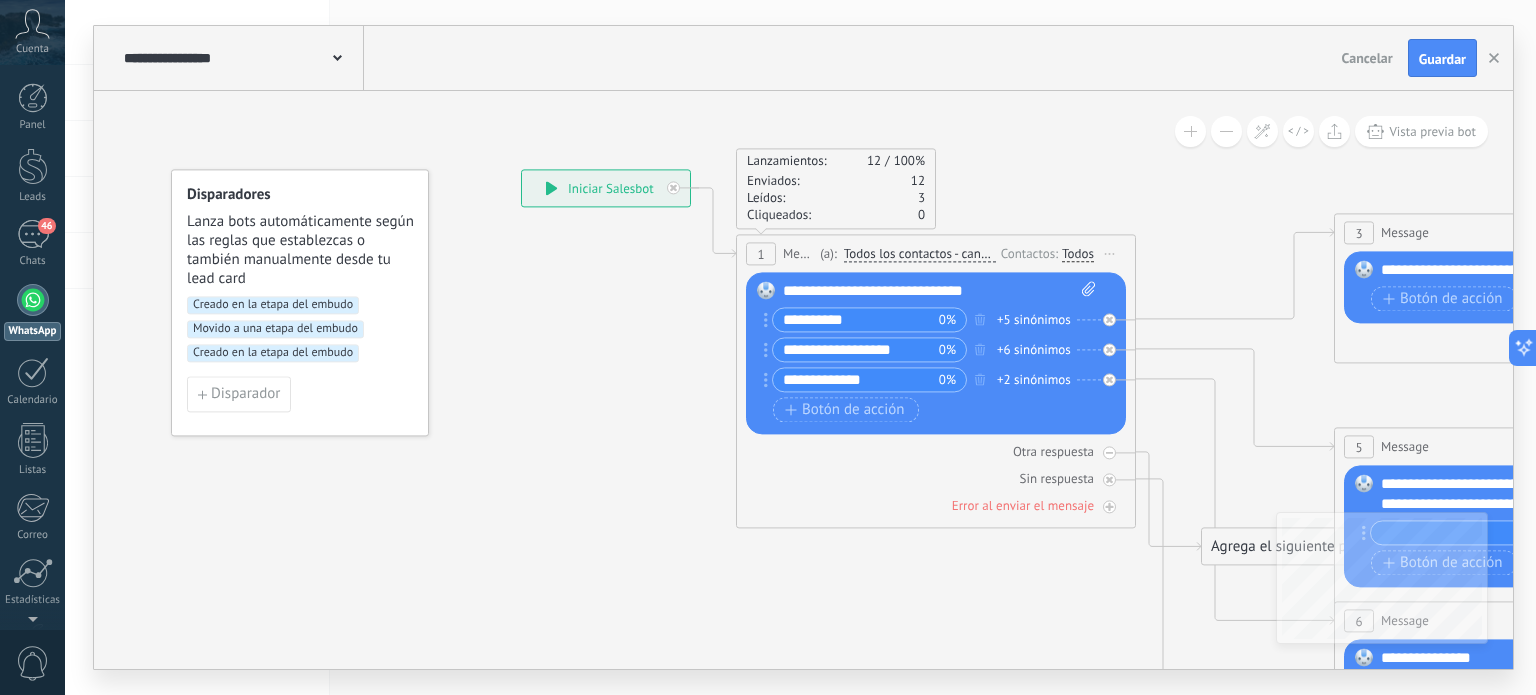 click on "Todos" at bounding box center [1078, 254] 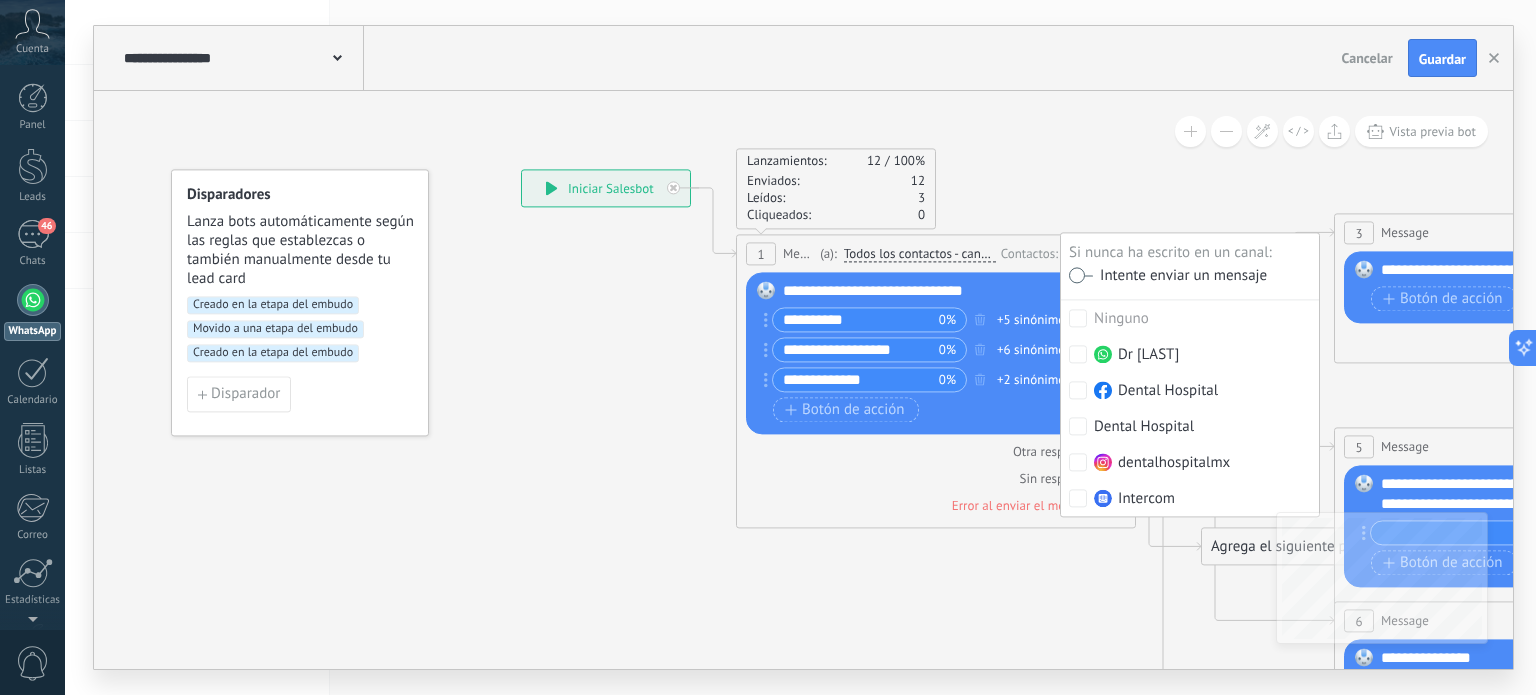 click 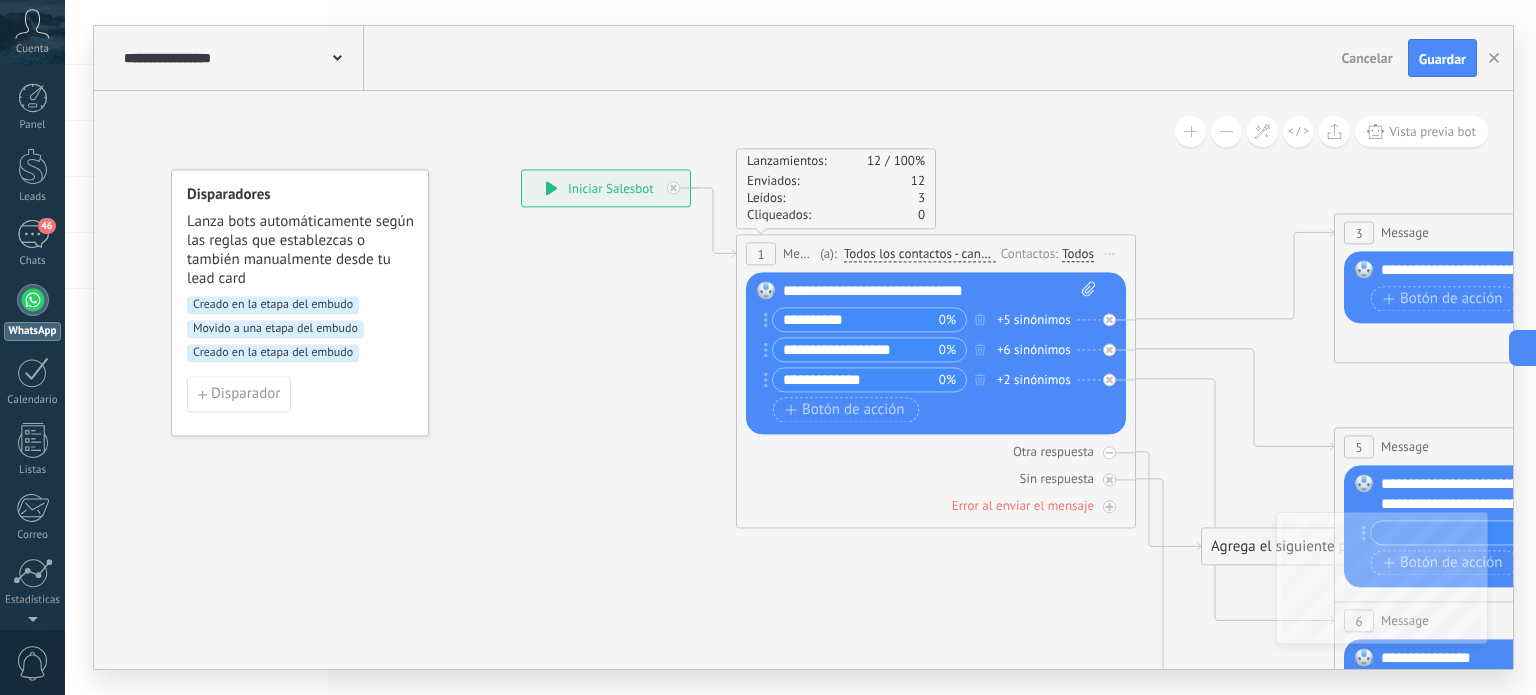 click on "Botón de acción
Enlace de web" at bounding box center (934, 410) 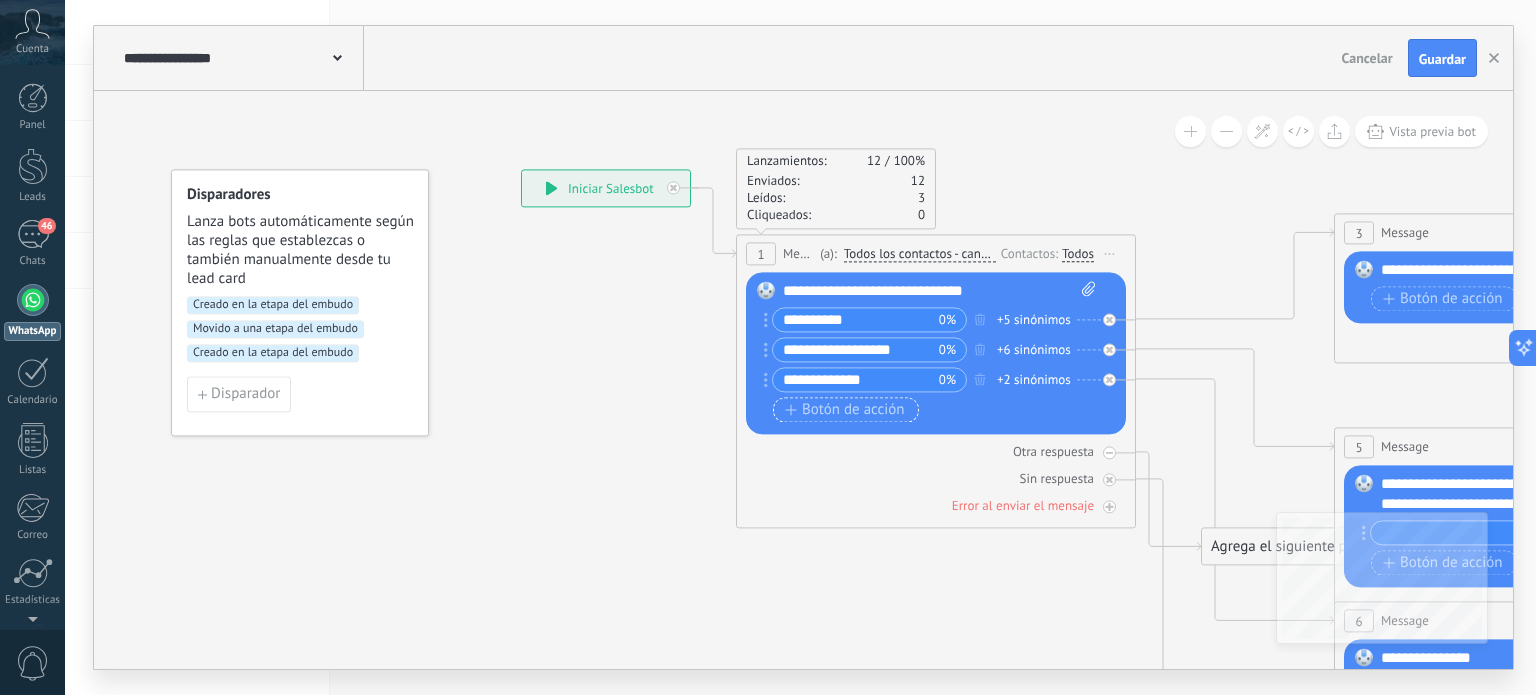 click on "Botón de acción" at bounding box center (845, 410) 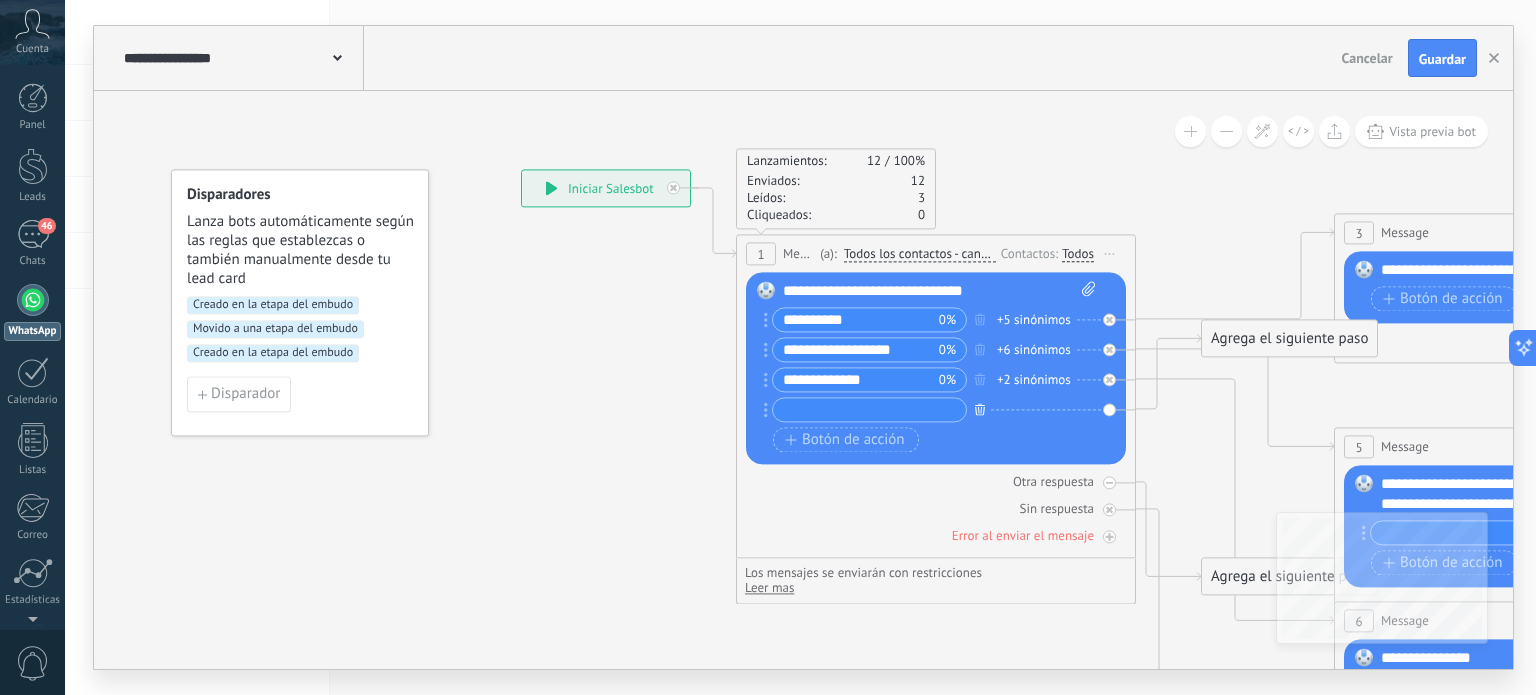 click at bounding box center [980, 409] 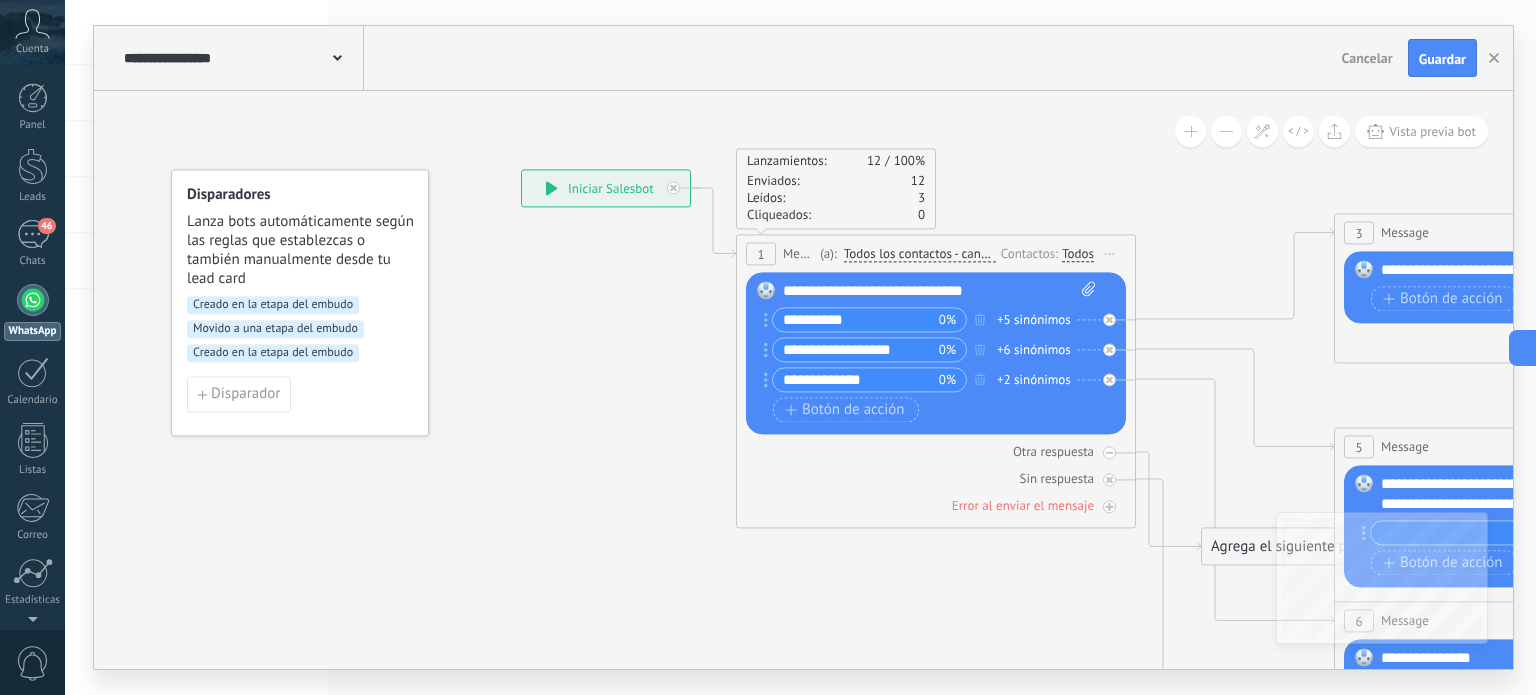 click on "Cliqueados:
0" at bounding box center [836, 215] 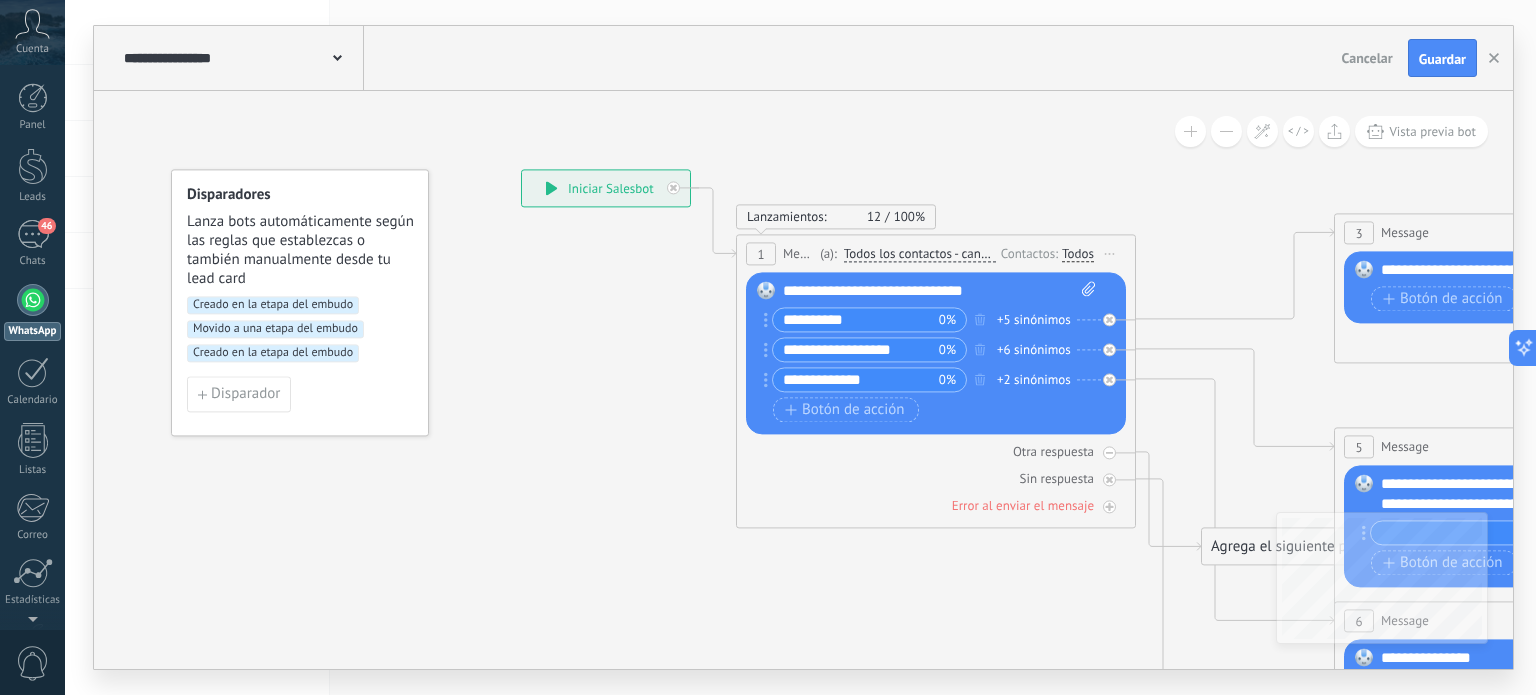 click on "**********" at bounding box center [606, 189] 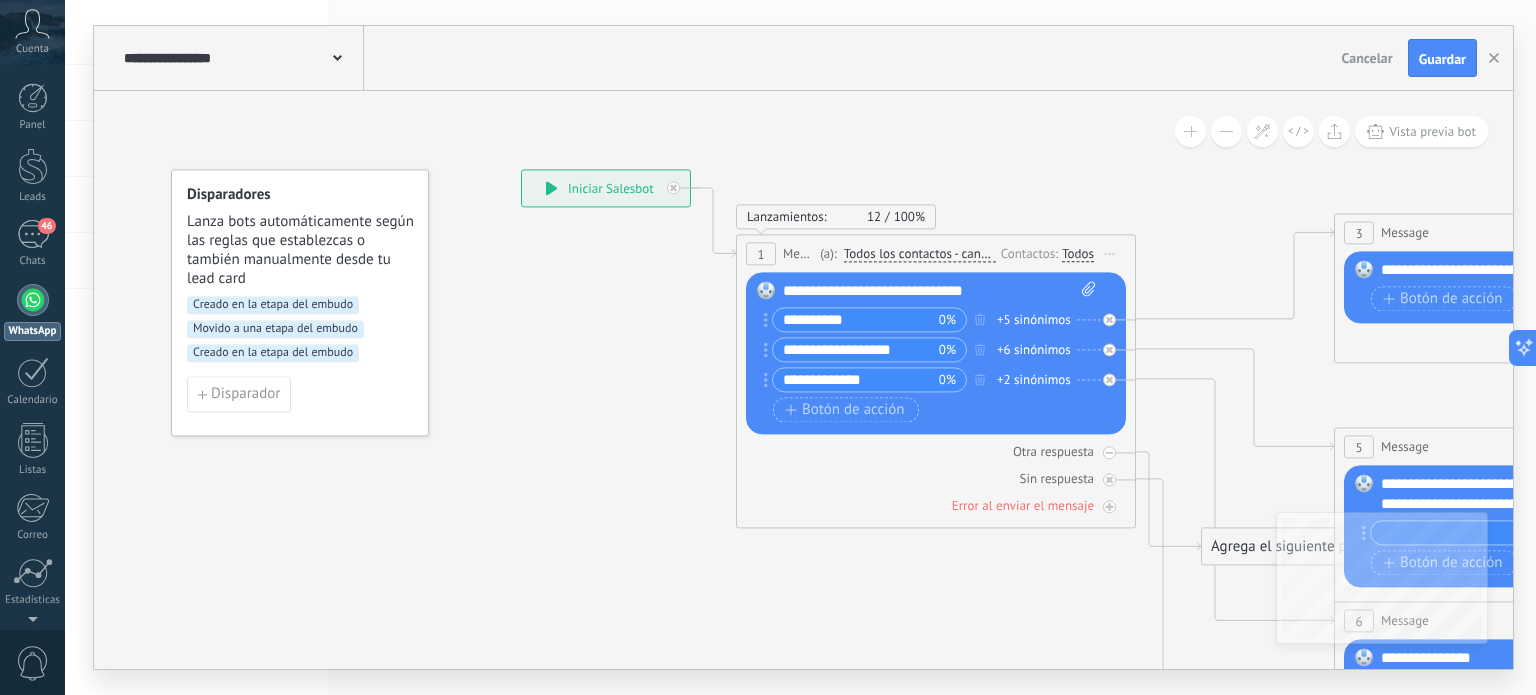 click on "Reemplazar
Quitar
Convertir a mensaje de voz
Arrastre la imagen aquí para adjuntarla.
Añadir imagen
Subir
Arrastrar y soltar
Archivo no encontrado
Escribe un mensaje o elige una  plantilla" at bounding box center [936, 354] 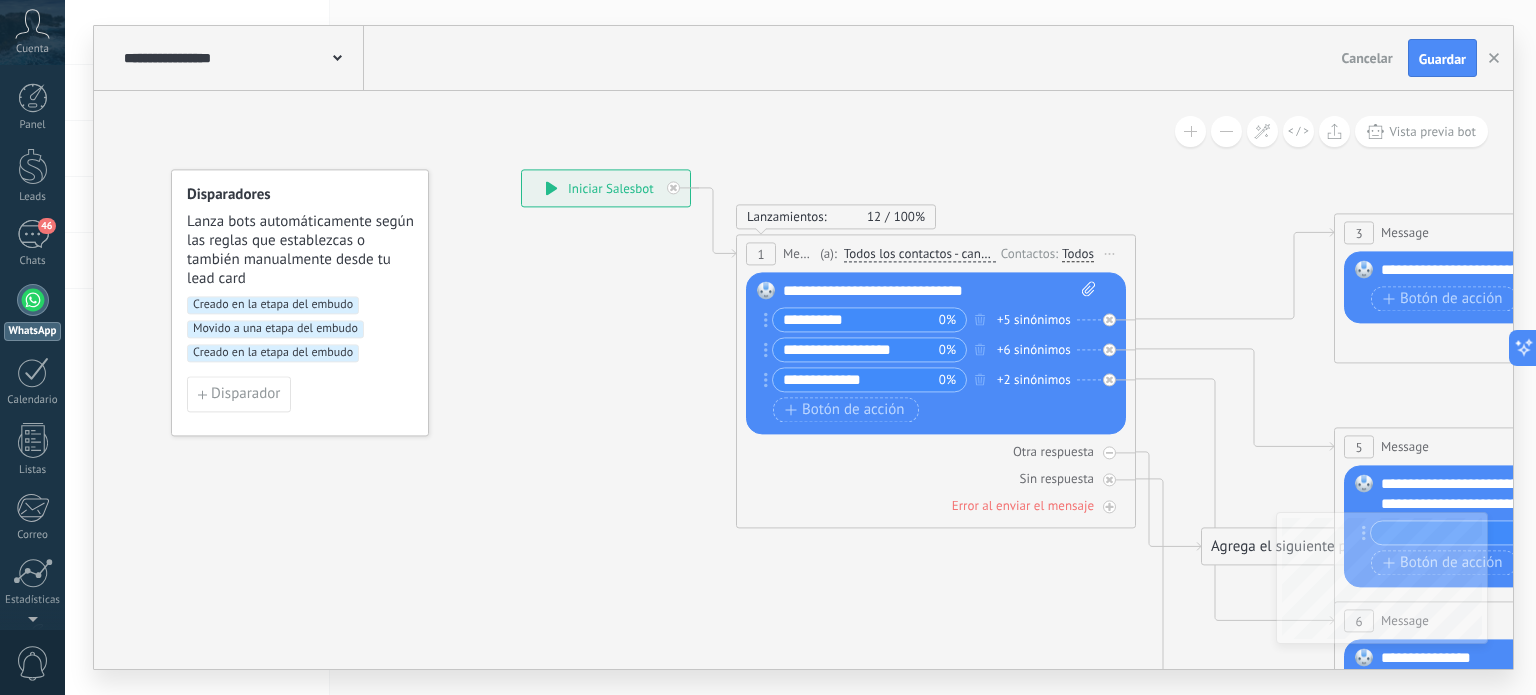 click 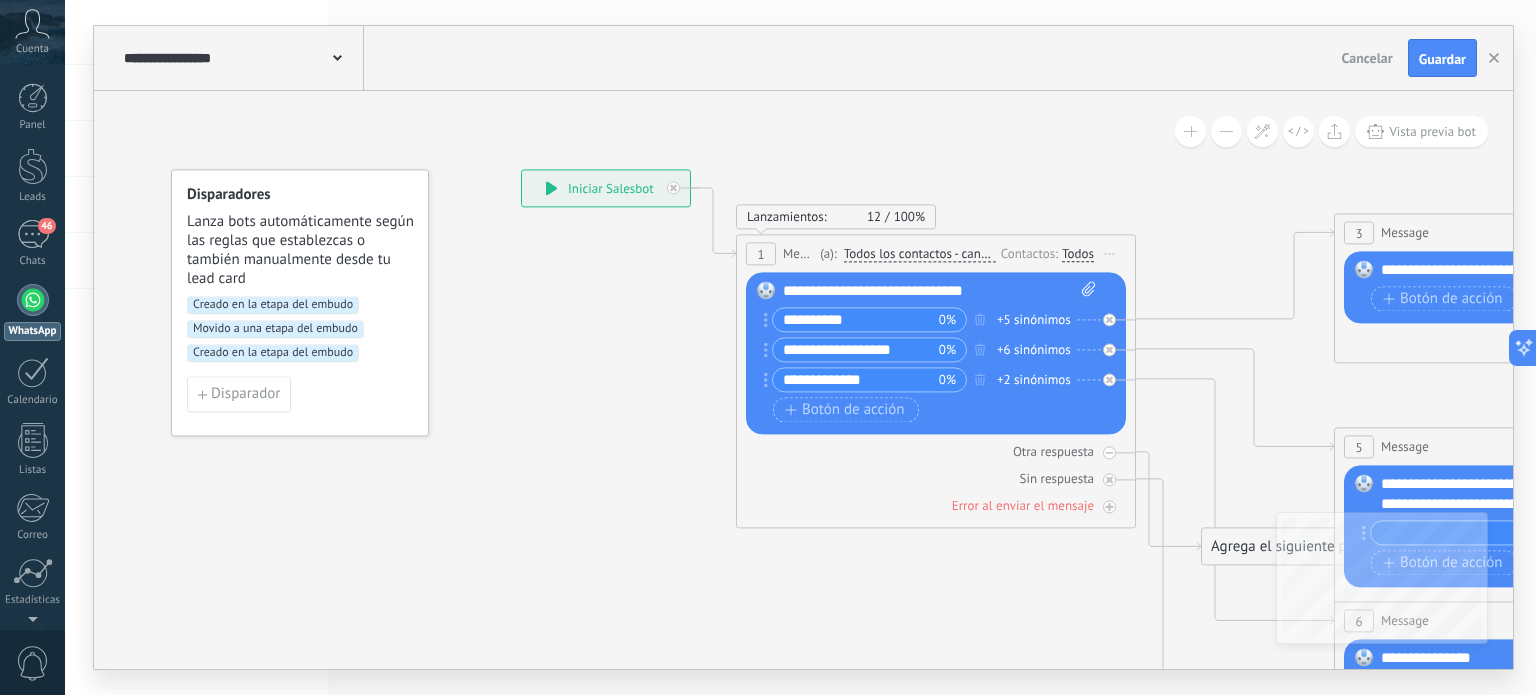 click on "Subir" at bounding box center [0, 0] 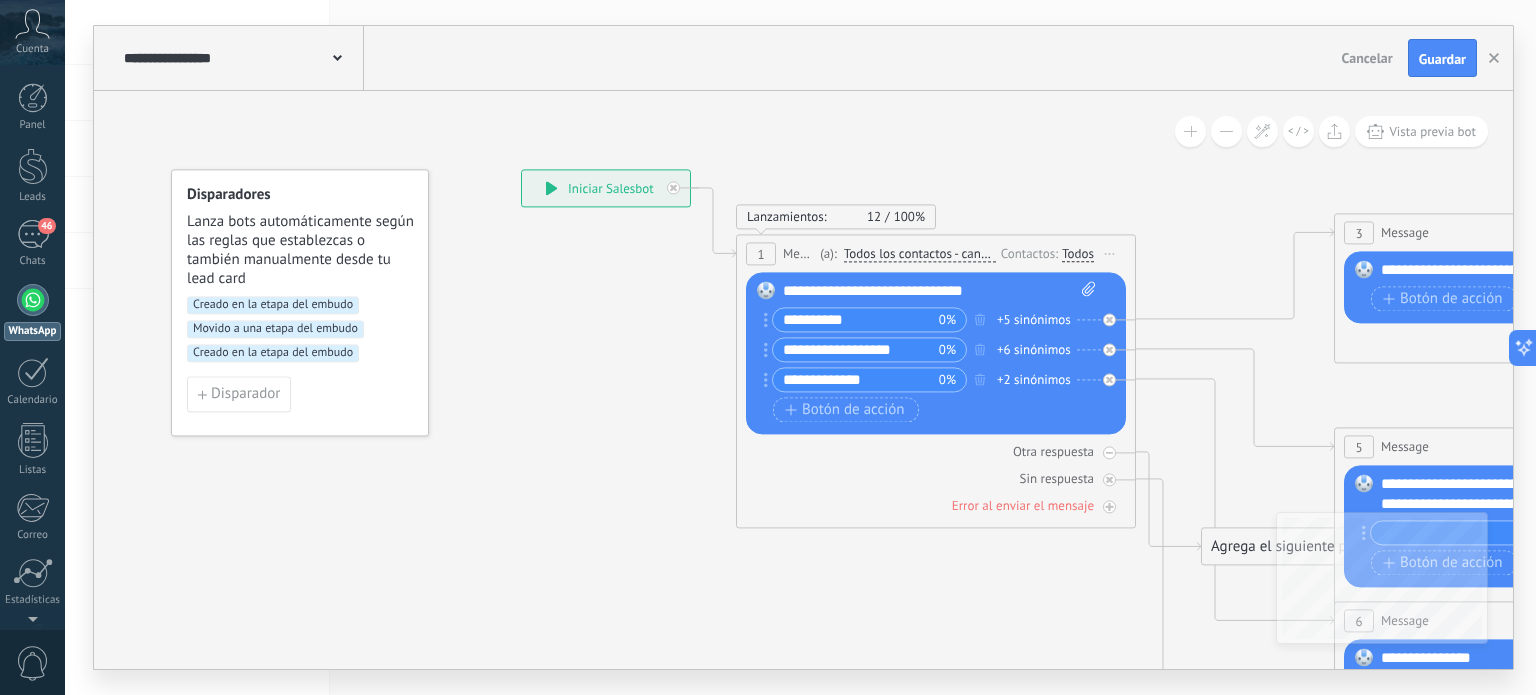 click on "Iniciar vista previa aquí
Cambiar nombre
Duplicar
Borrar" at bounding box center [1110, 254] 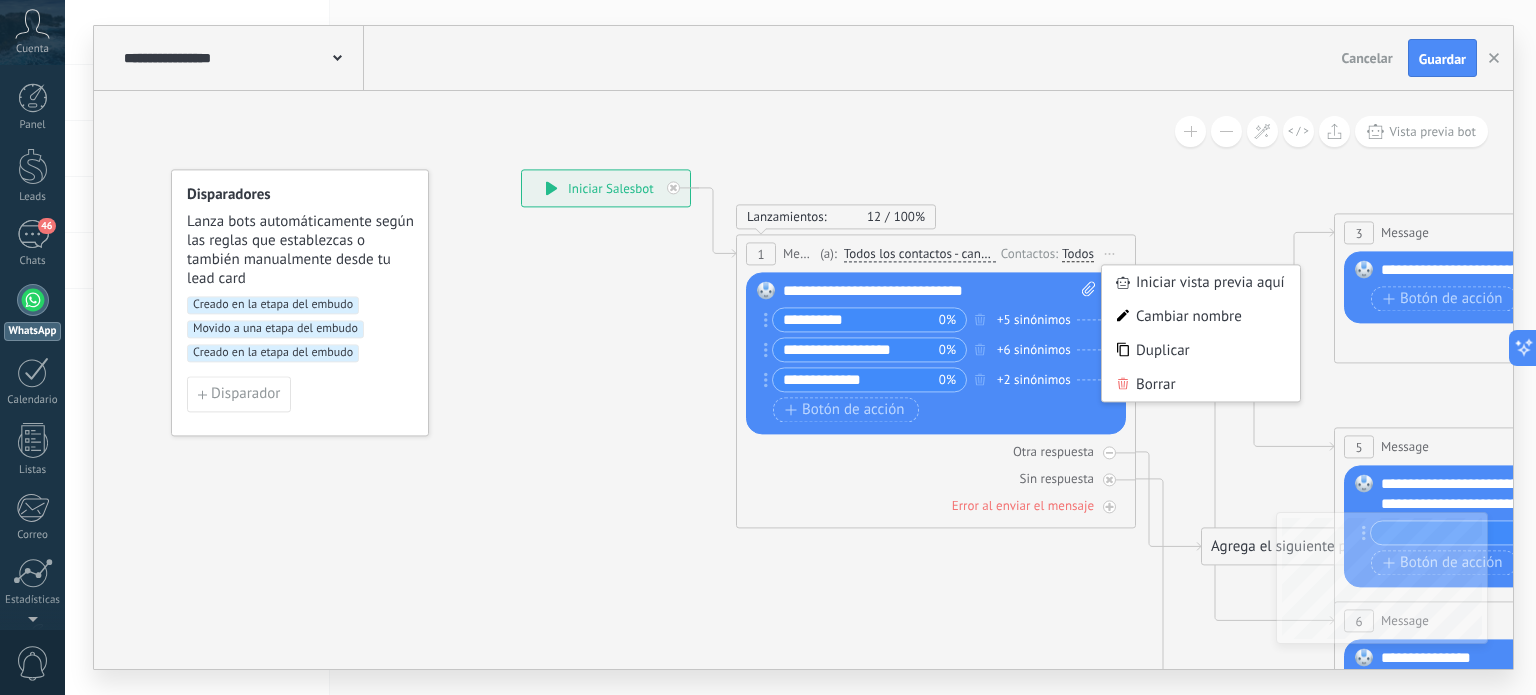 click 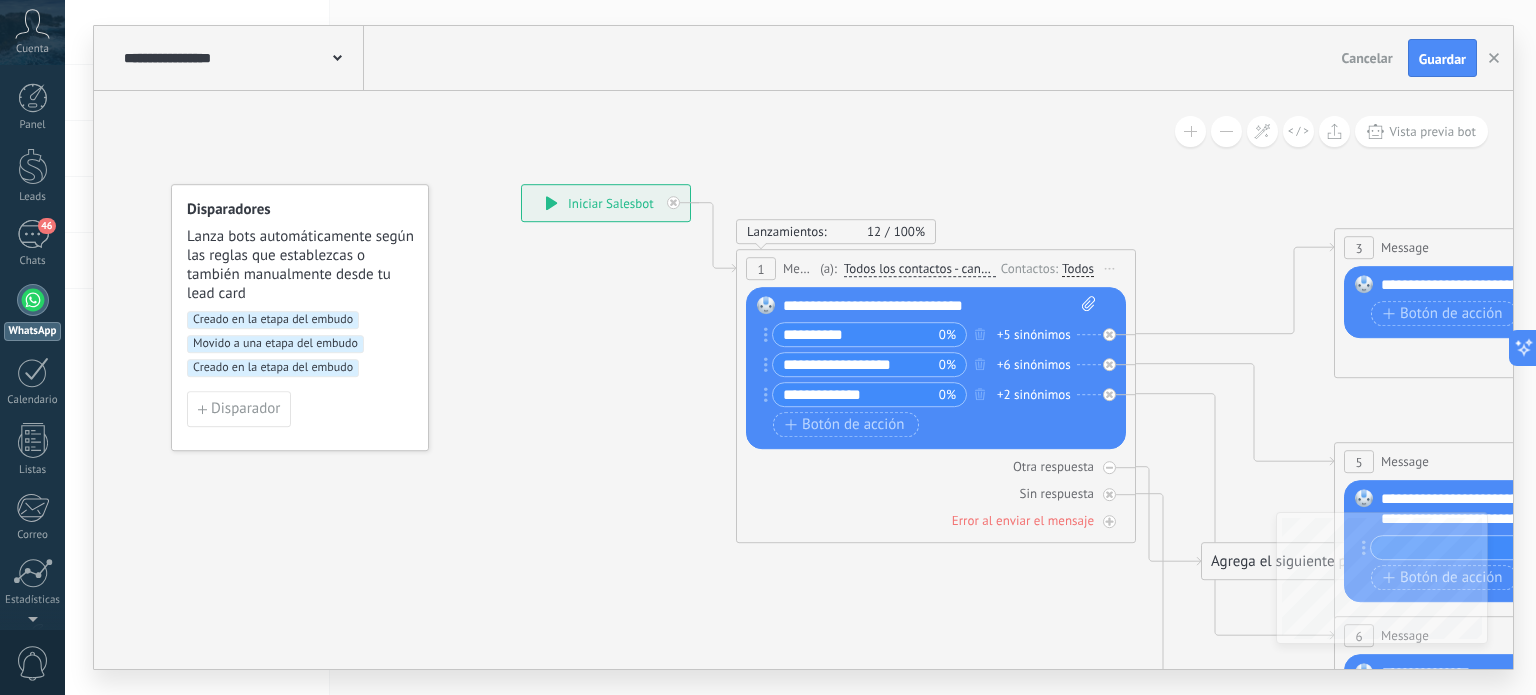 click on "Movido a una etapa del embudo" at bounding box center (275, 344) 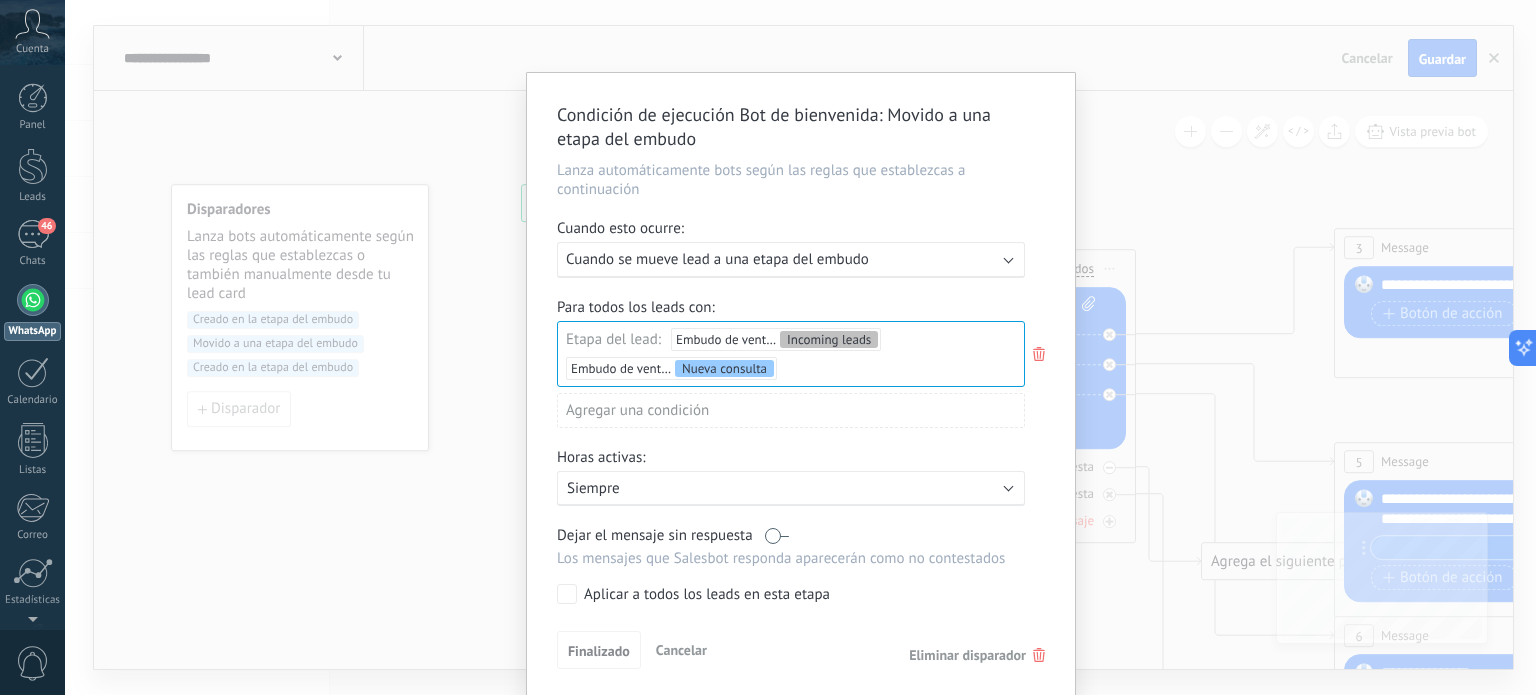 click on "Condición de ejecución Bot de bienvenida : Movido a una etapa del embudo Lanza automáticamente bots según las reglas que establezcas a continuación Cuando esto ocurre: Ejecutar: Cuando se mueve lead a una etapa del embudo Para todos los leads con: Etapa del lead: Embudo de ventas Incoming leads Embudo de ventas Nueva consulta Incoming leads Cualificado Nueva consulta Especialista asignado Cita confirmada Tratamiento indicado Cita completada – ganado Cita cancelada – perdido Agregar una condición Horas activas: Activo: Siempre Dejar el mensaje sin respuesta Los mensajes que Salesbot responda aparecerán como no contestados Aplicar a todos los leads en esta etapa Finalizado Cancelar Eliminar disparador" at bounding box center (800, 347) 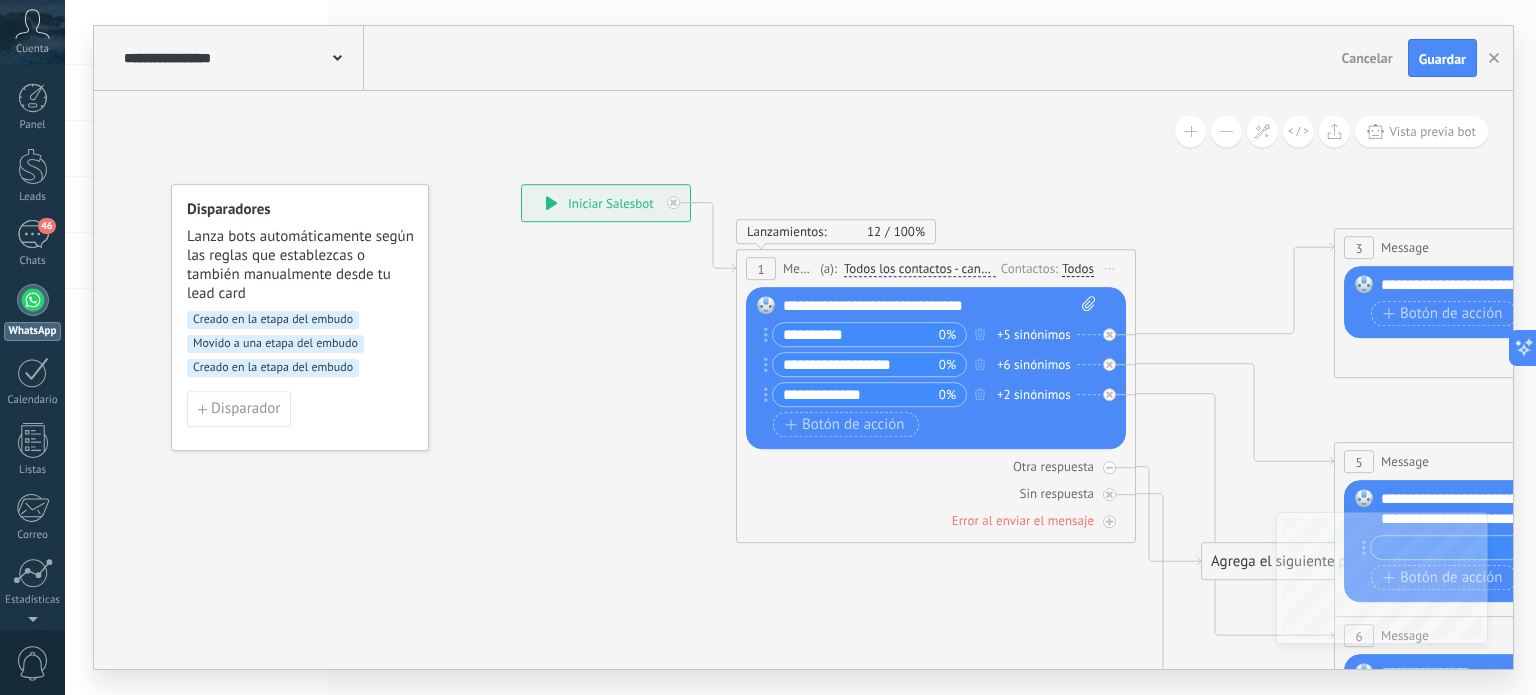 click on "Creado en la etapa del embudo" at bounding box center [273, 320] 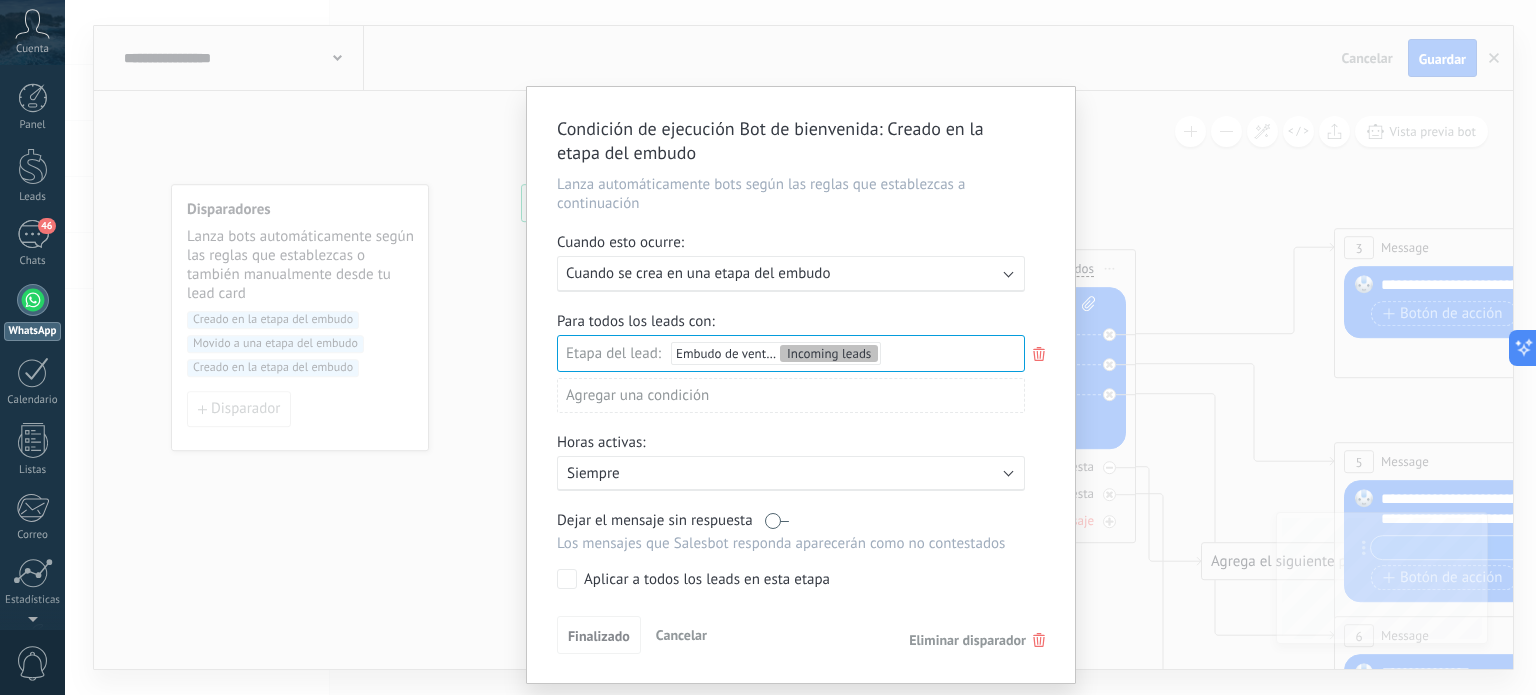 click on "Incoming leads Cualificado Nueva consulta Especialista asignado Cita confirmada Tratamiento indicado Cita completada – ganado Cita cancelada – perdido" at bounding box center [0, 0] 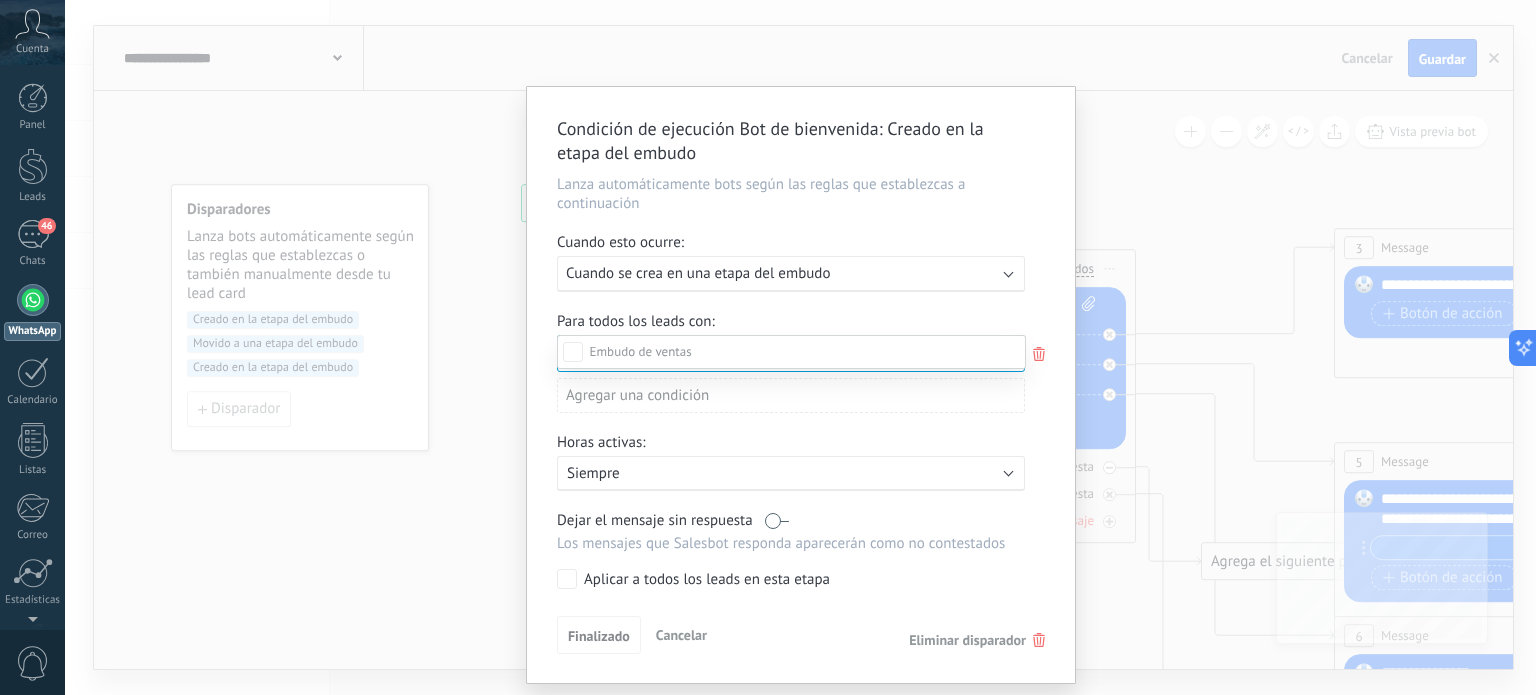 scroll, scrollTop: 236, scrollLeft: 0, axis: vertical 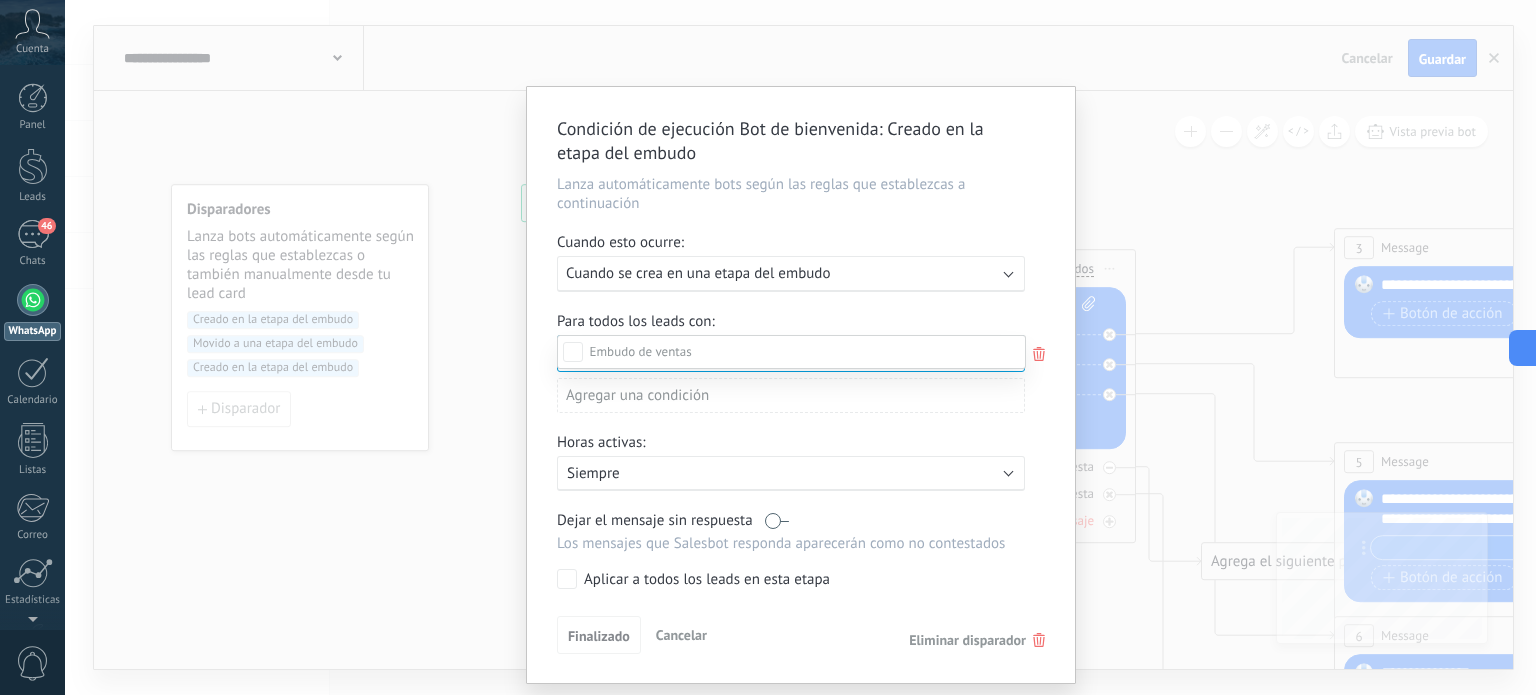 click on "Incoming leads Cualificado Nueva consulta Especialista asignado Cita confirmada Tratamiento indicado Cita completada – ganado Cita cancelada – perdido" at bounding box center (791, 511) 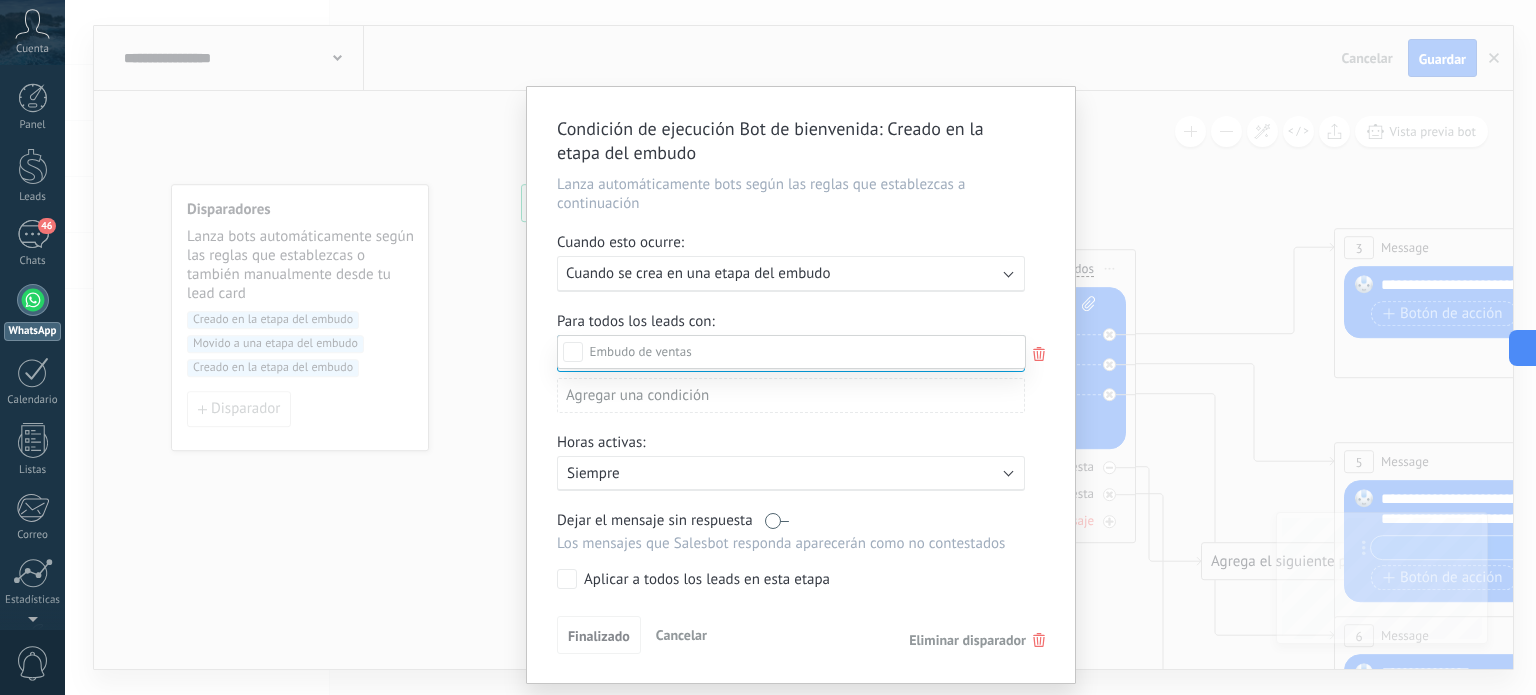 click on "Condición de ejecución Bot de bienvenida : Creado en la etapa del embudo Lanza automáticamente bots según las reglas que establezcas a continuación Cuando esto ocurre: Ejecutar: Cuando se crea en una etapa del embudo Para todos los leads con: Etapa del lead: Embudo de ventas Incoming leads Agregar una condición Horas activas: Activo: Siempre Dejar el mensaje sin respuesta Los mensajes que Salesbot responda aparecerán como no contestados Aplicar a todos los leads en esta etapa Finalizado Cancelar Eliminar disparador" at bounding box center [801, 385] 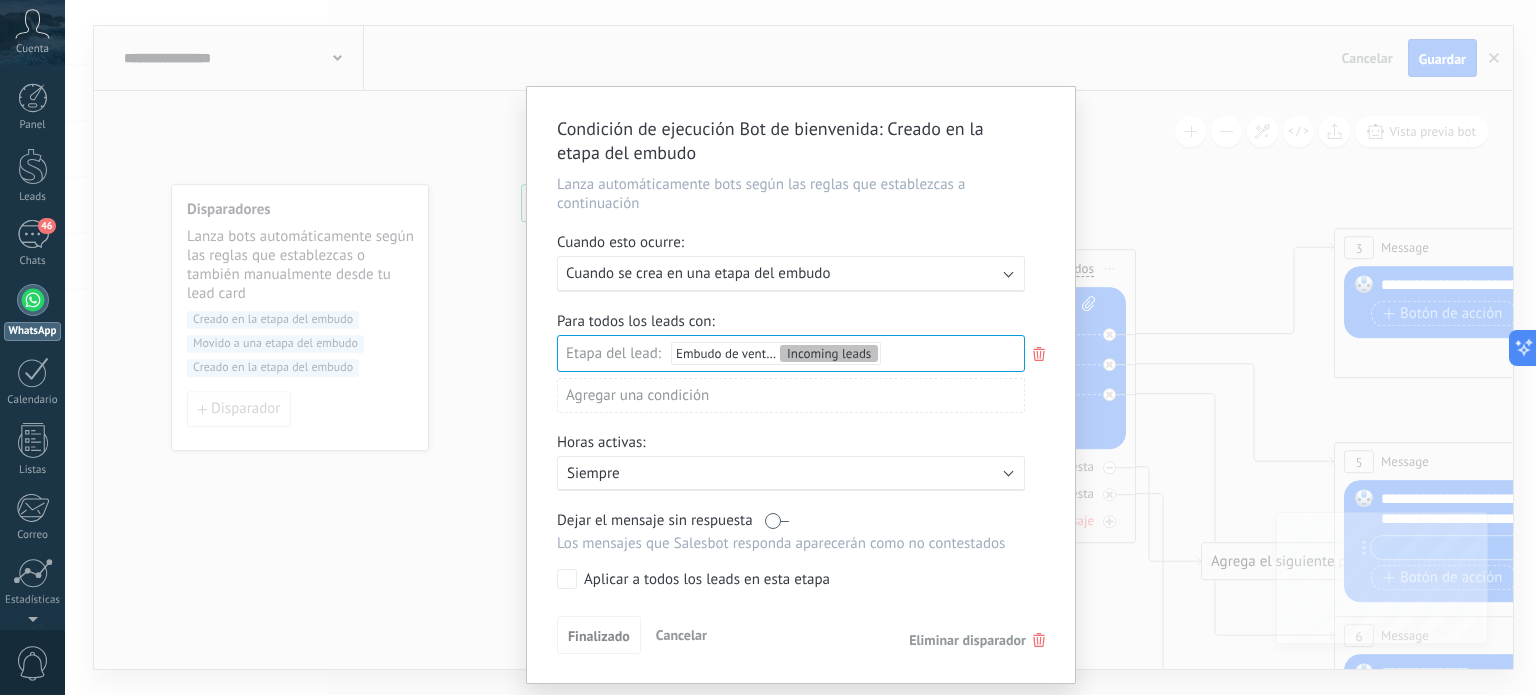 click on "Ejecutar:  Cuando se crea en una etapa del embudo" at bounding box center (791, 274) 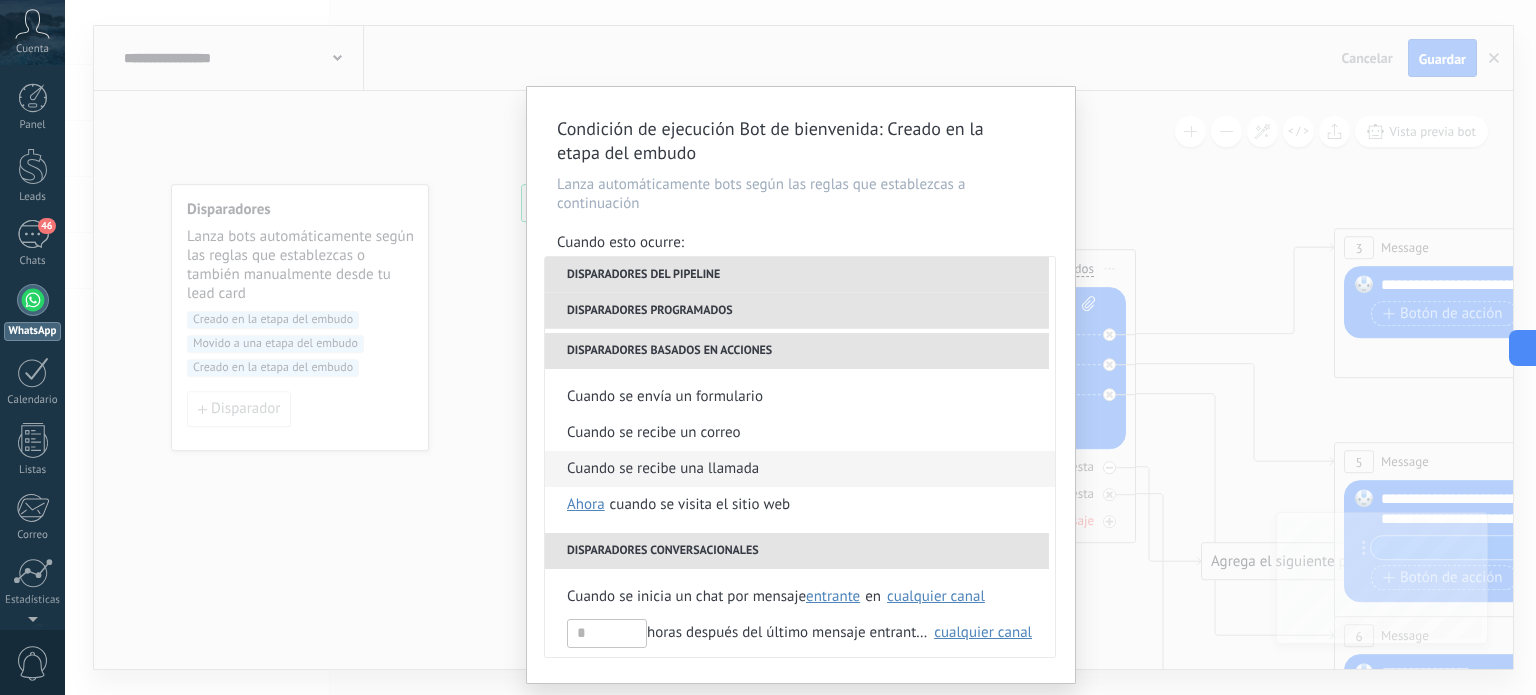 scroll, scrollTop: 508, scrollLeft: 0, axis: vertical 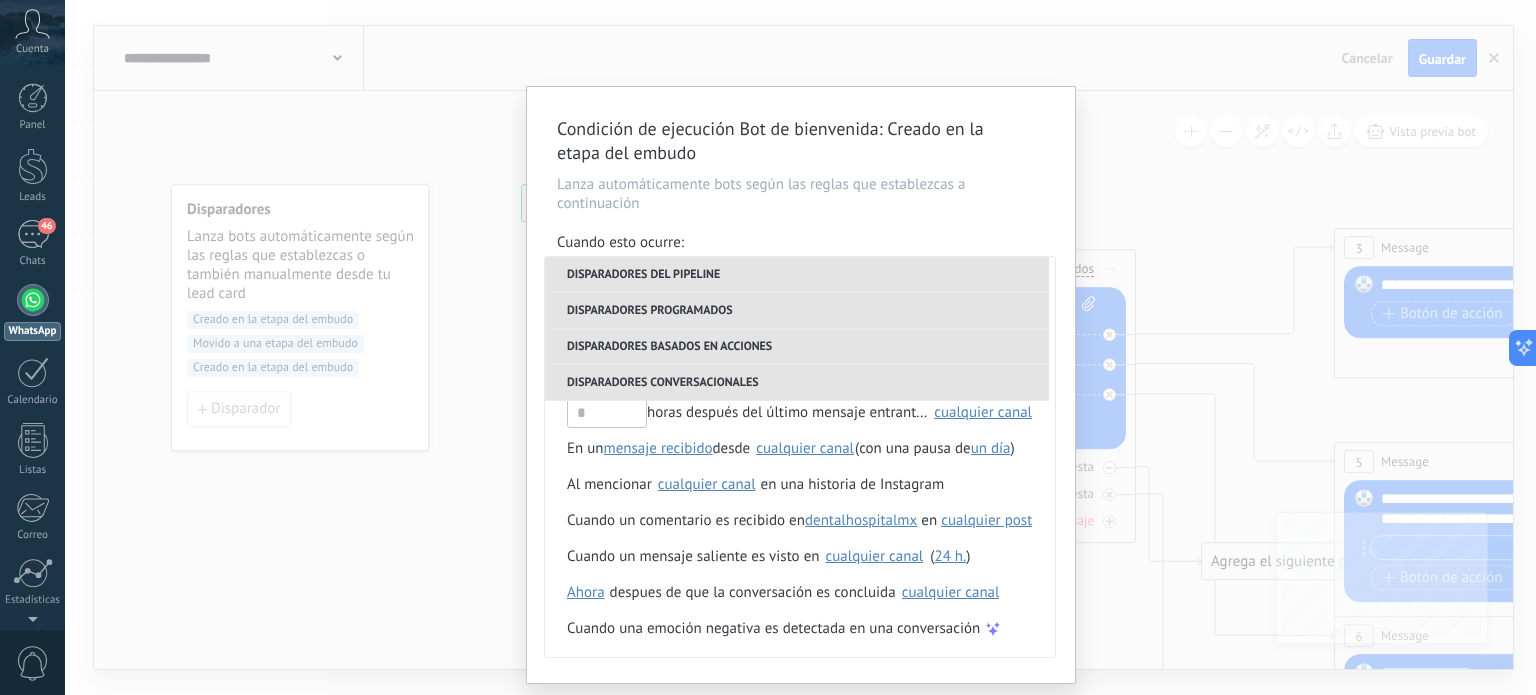 click on "Lanza automáticamente bots según las reglas que establezcas a continuación" at bounding box center [801, 194] 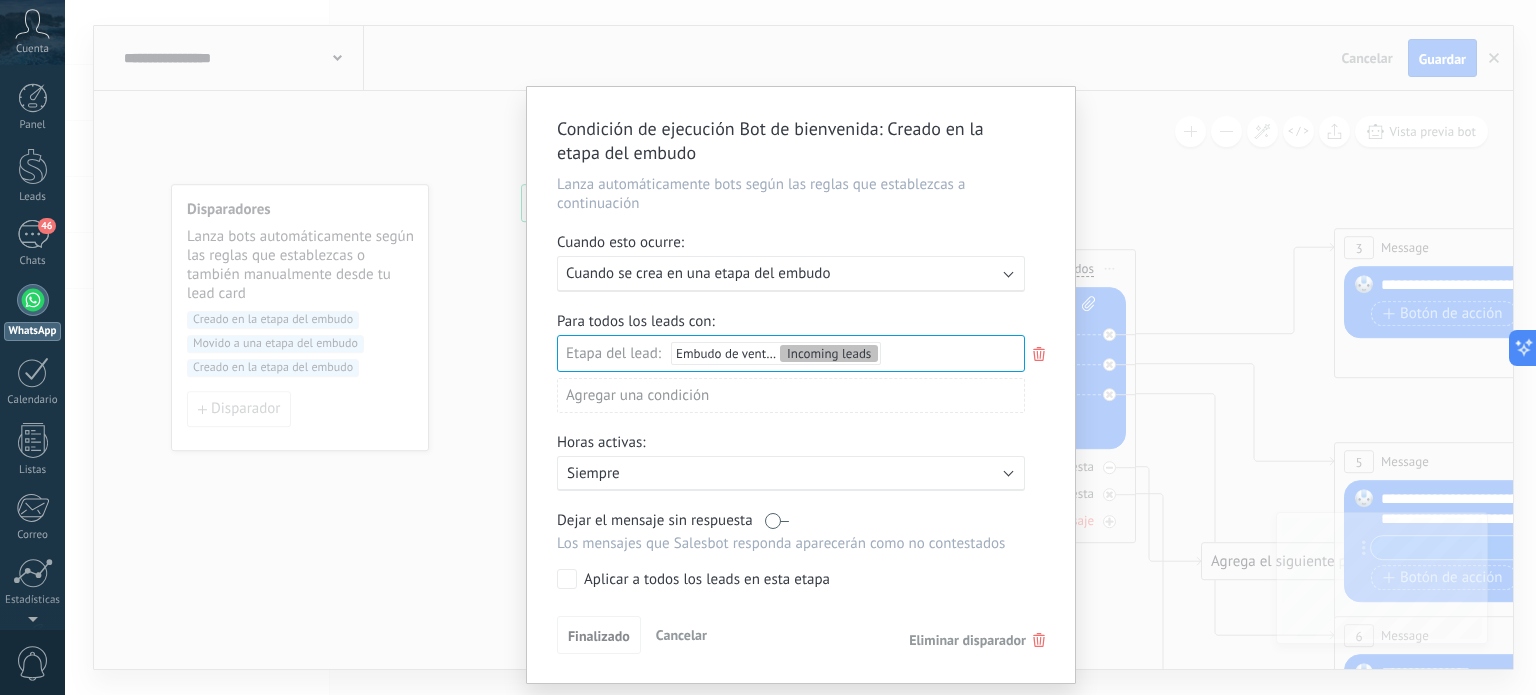 click on "Eliminar disparador" at bounding box center [967, 640] 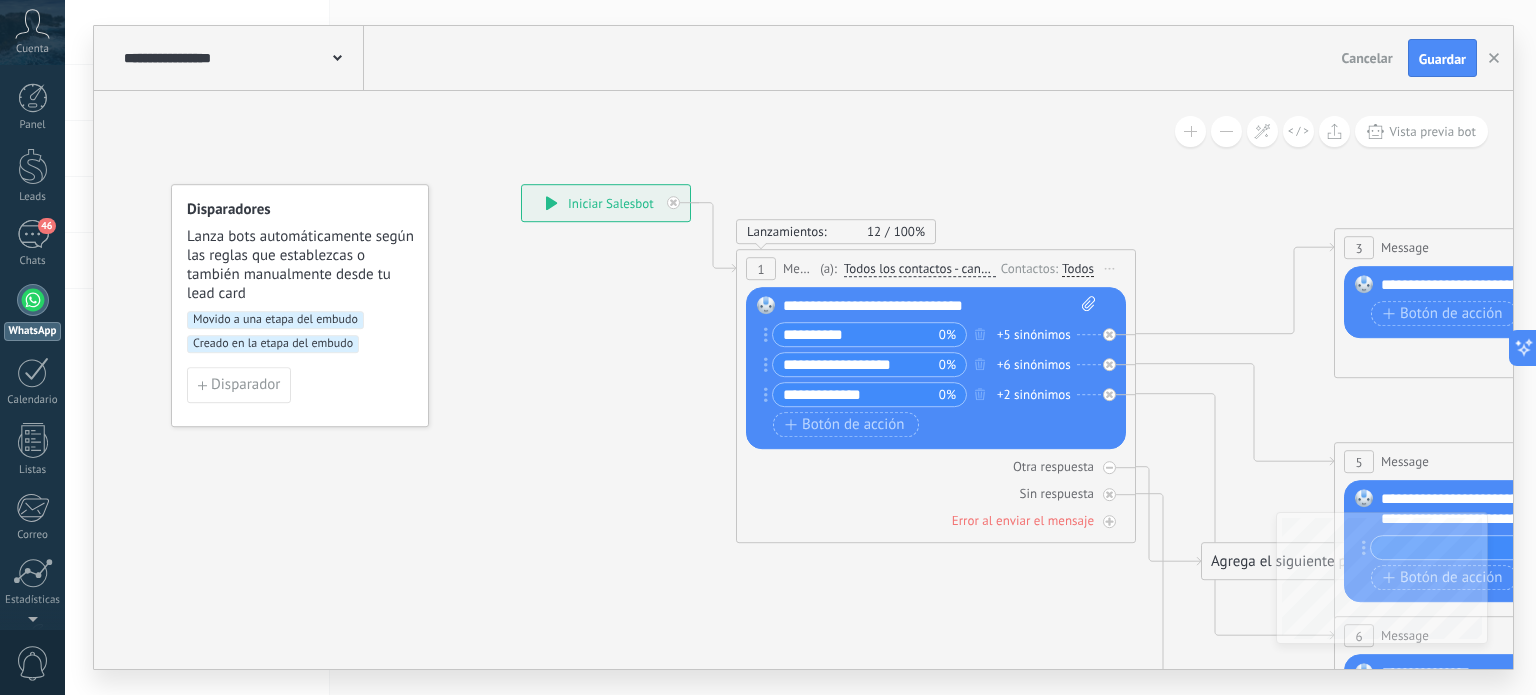 click on "Creado en la etapa del embudo" at bounding box center (273, 344) 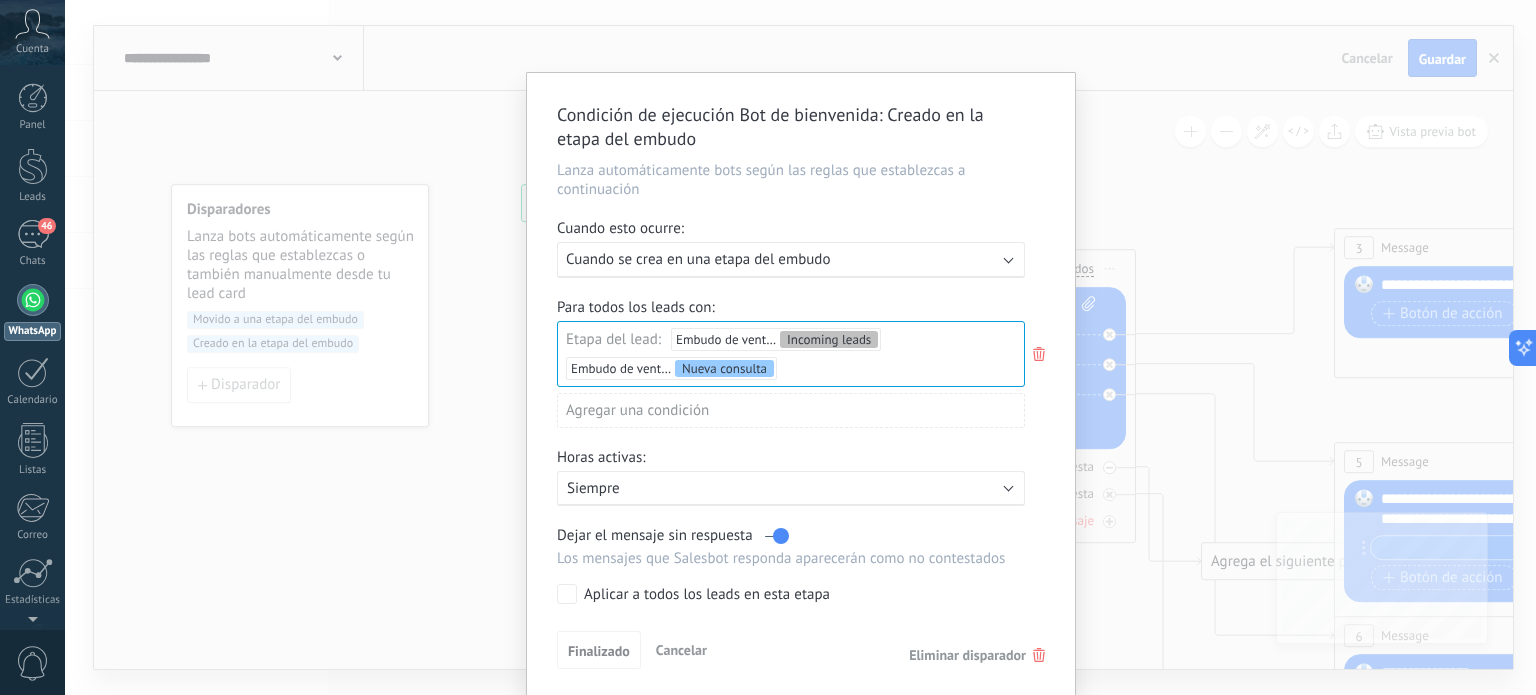 click 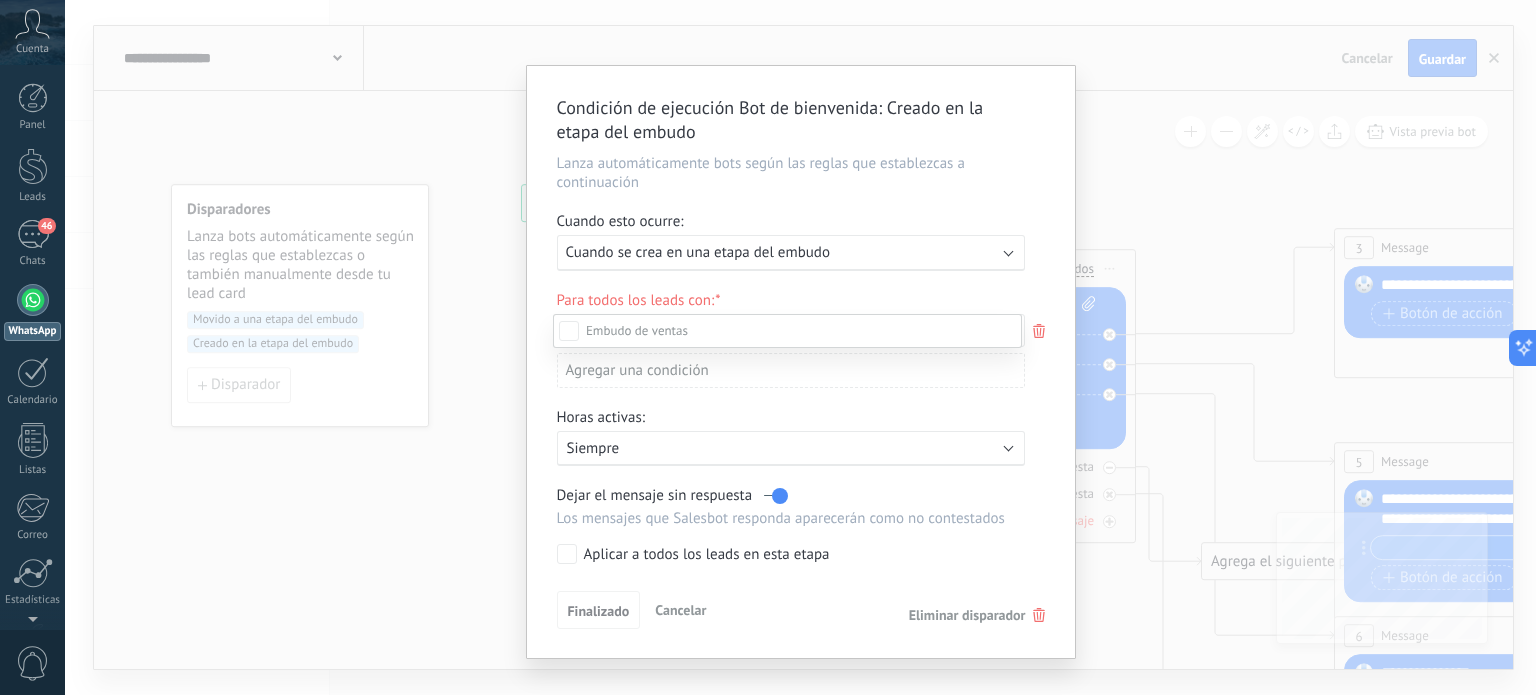 click on "Incoming leads Cualificado Nueva consulta Especialista asignado Cita confirmada Tratamiento indicado Cita completada – ganado Cita cancelada – perdido" at bounding box center (787, 503) 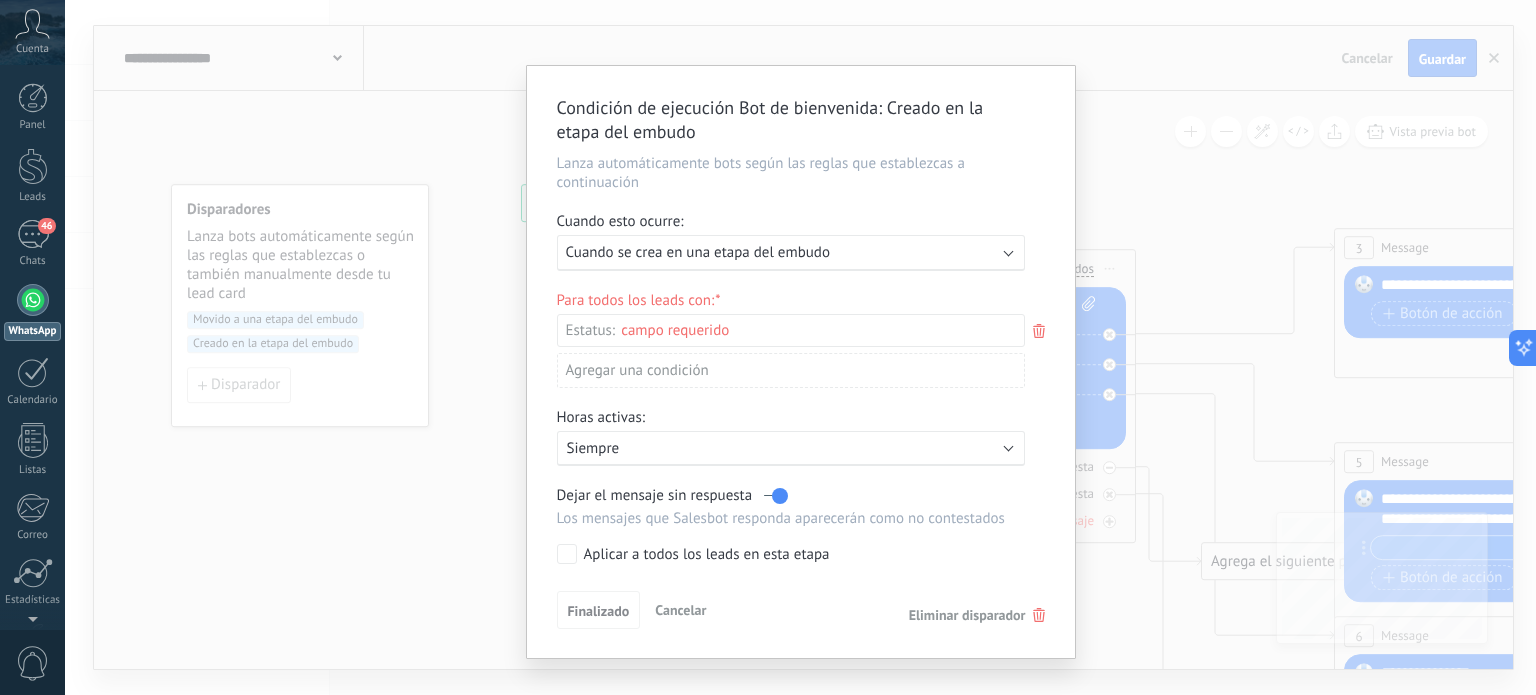 click on "Eliminar disparador" at bounding box center (967, 615) 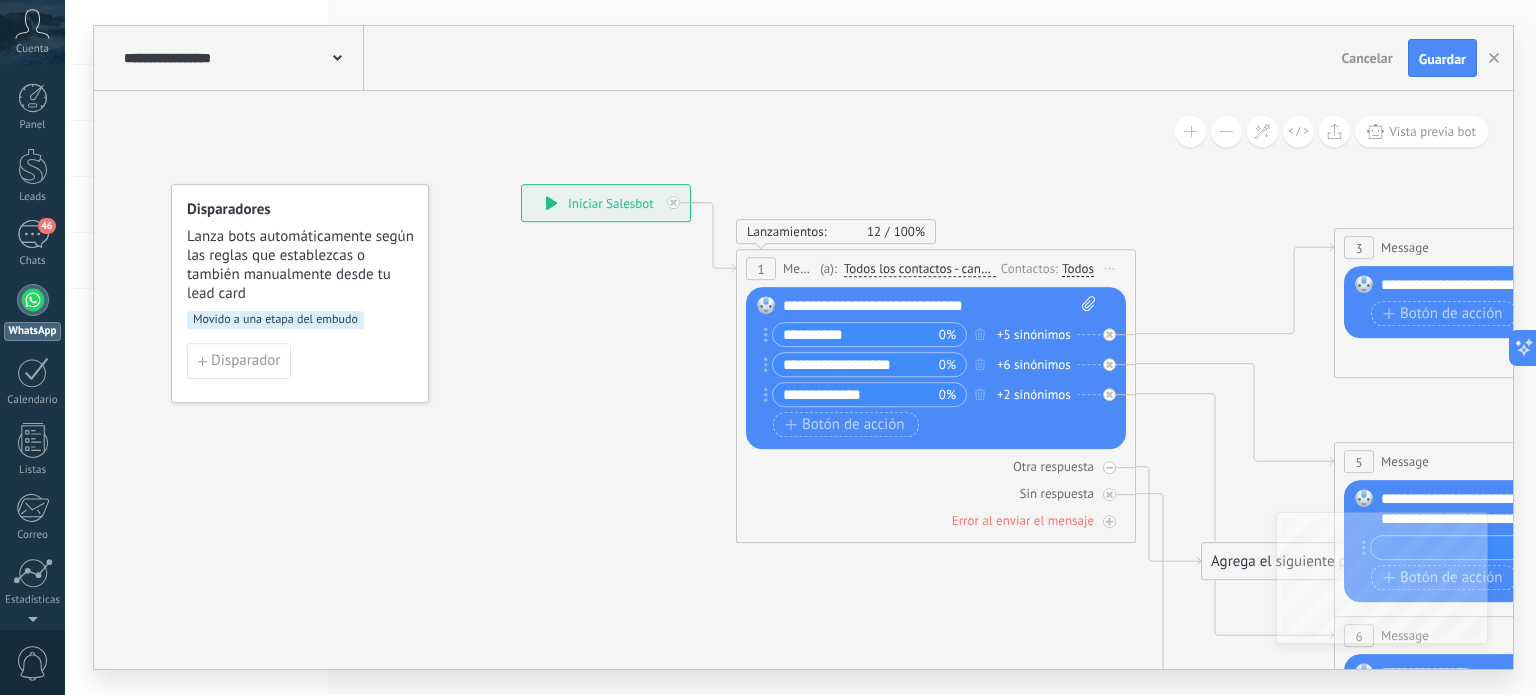 click on "Movido a una etapa del embudo" at bounding box center (275, 320) 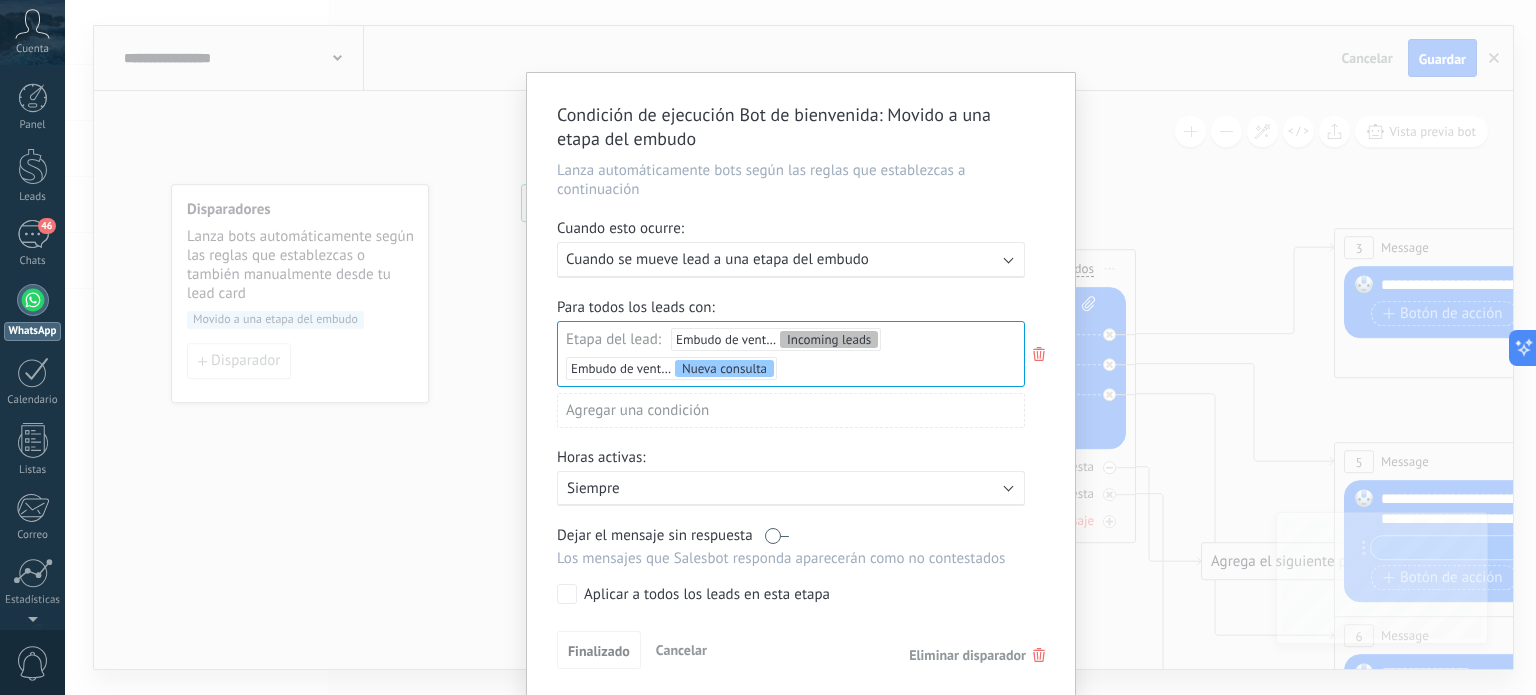 scroll, scrollTop: 4, scrollLeft: 0, axis: vertical 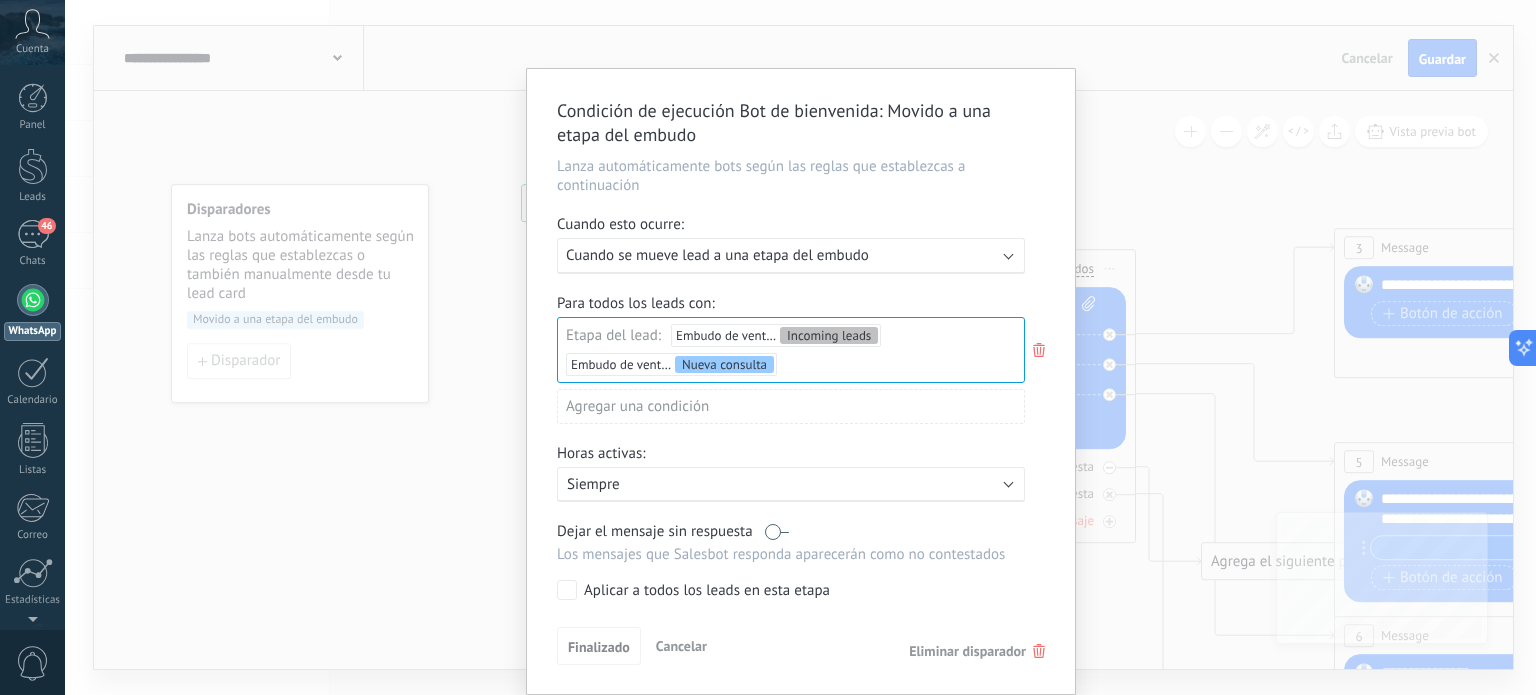 click on "Eliminar disparador" at bounding box center (967, 651) 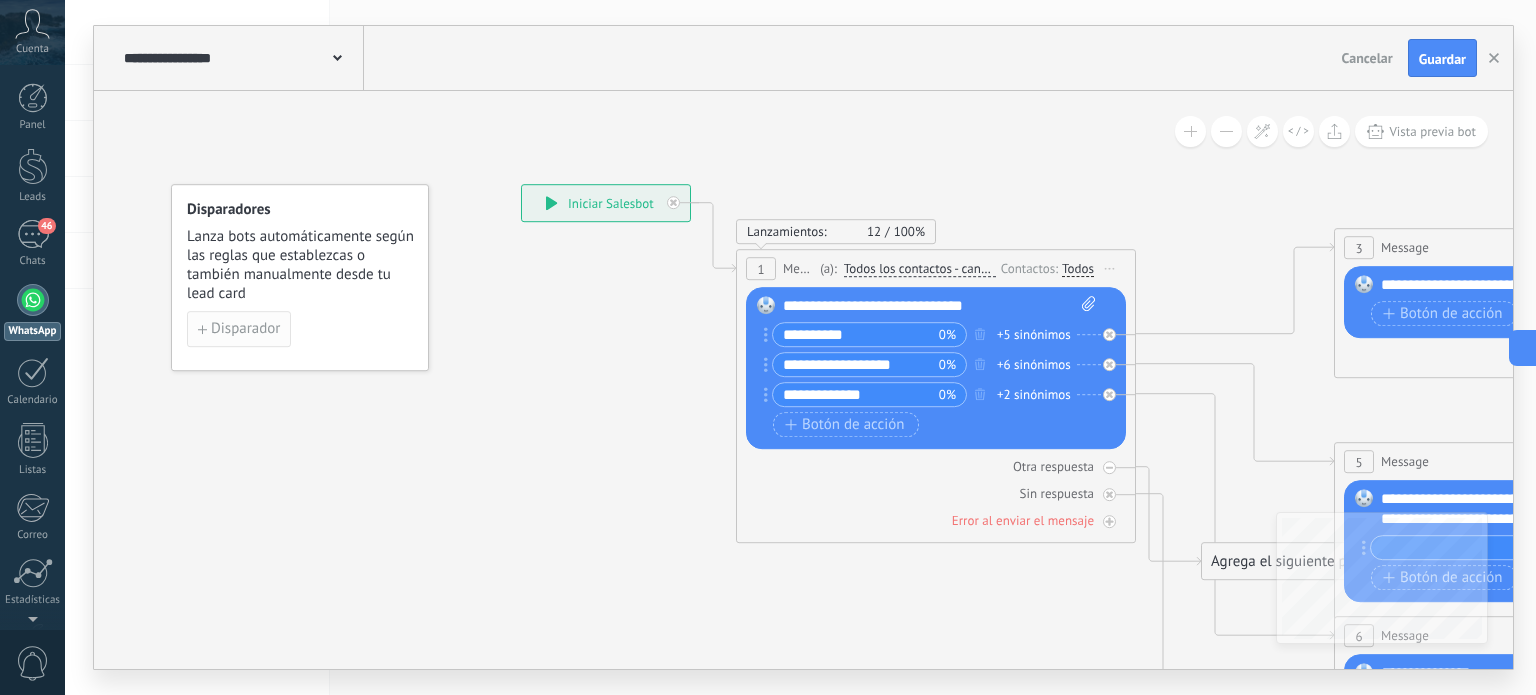 click on "Disparador" at bounding box center [245, 329] 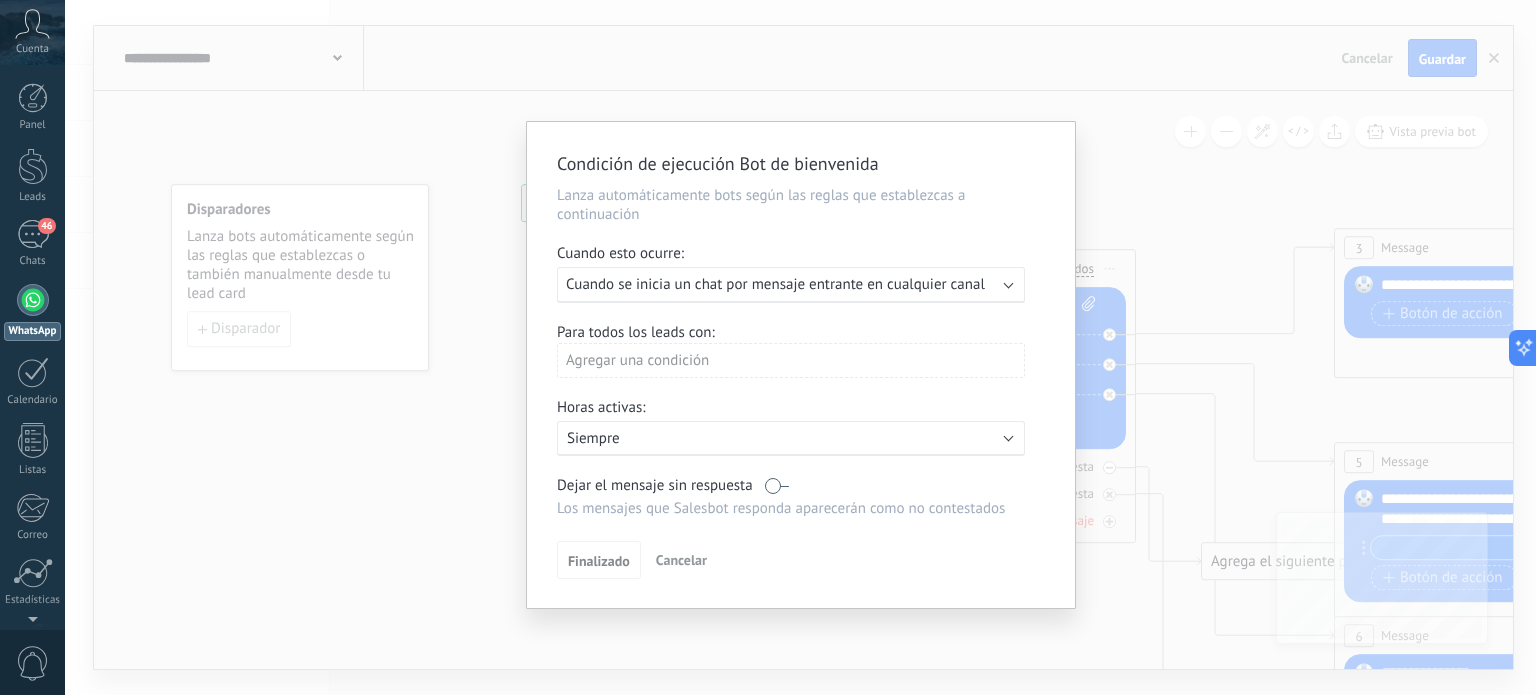 click on "Cuando se inicia un chat por mensaje entrante en cualquier canal" at bounding box center [775, 284] 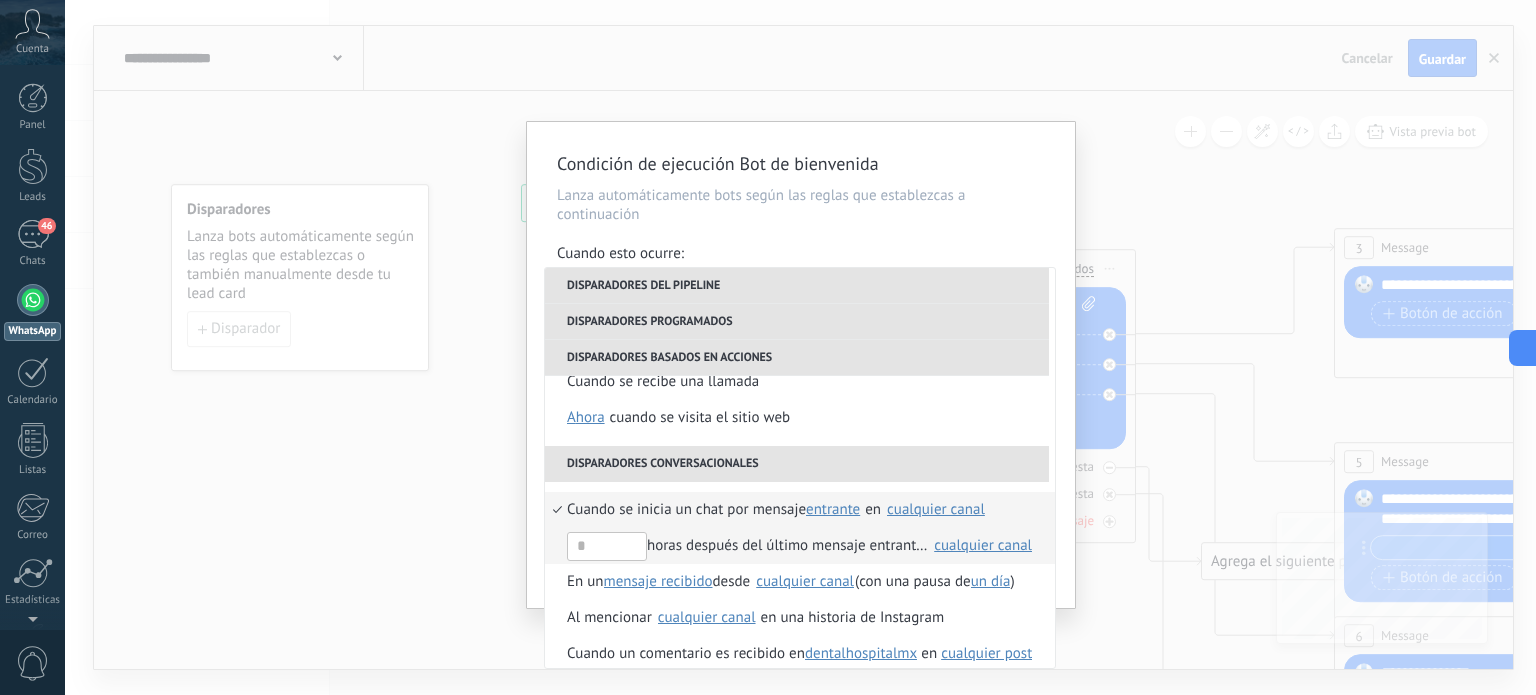 scroll, scrollTop: 0, scrollLeft: 0, axis: both 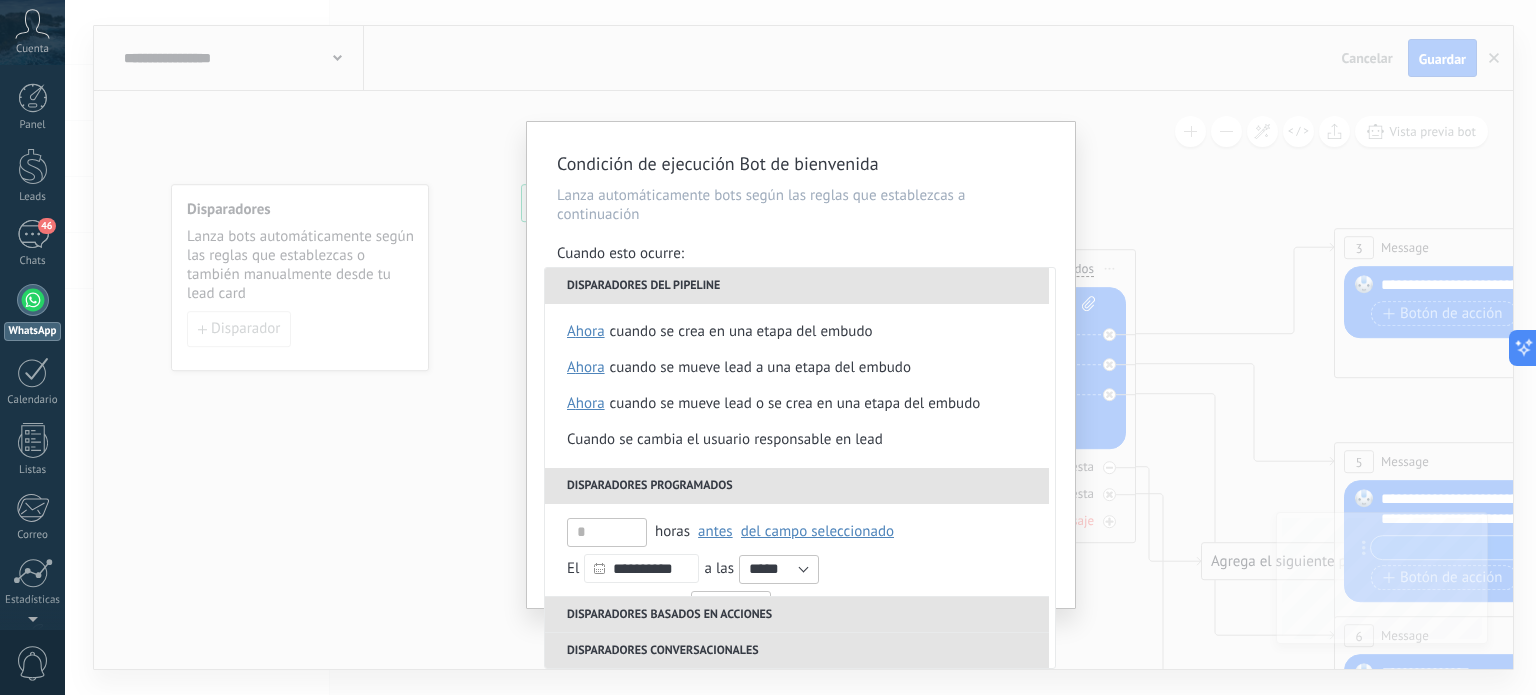 click on "**********" at bounding box center (800, 347) 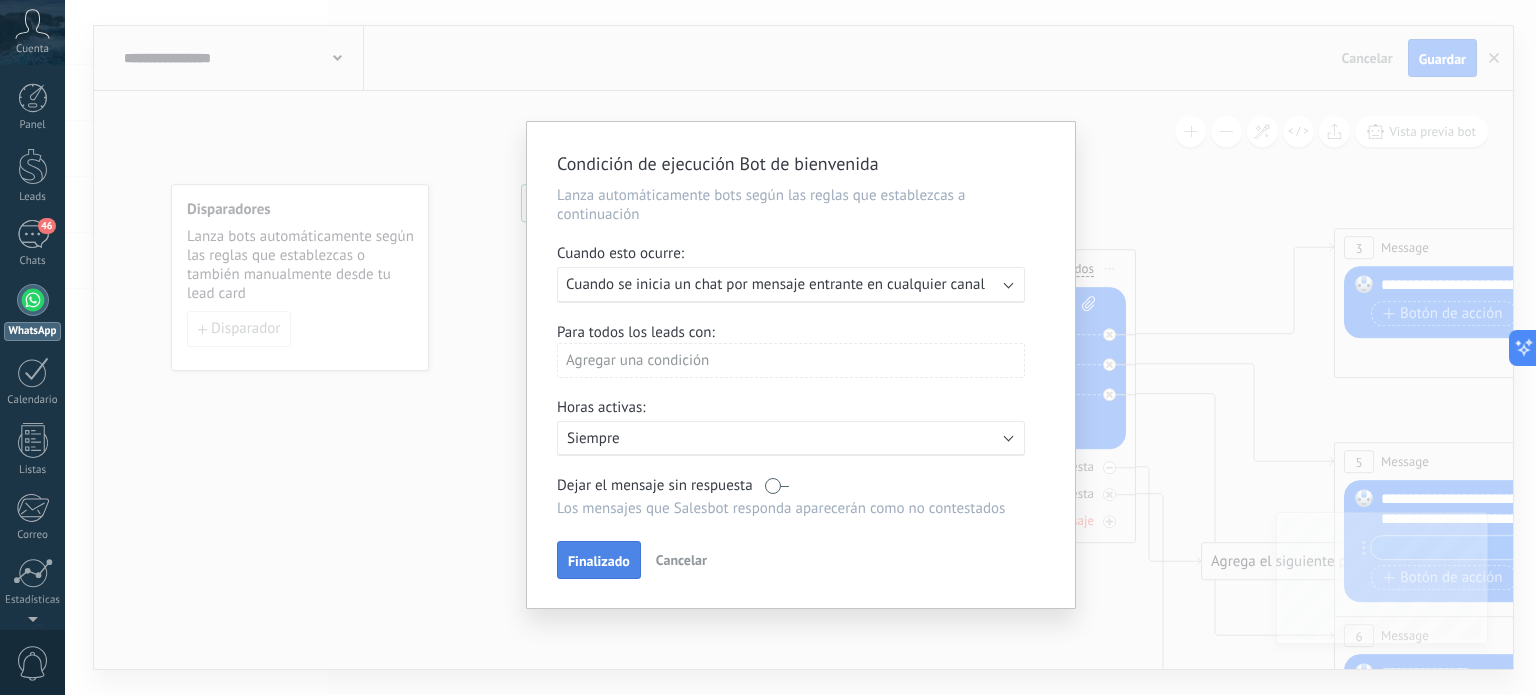 click on "Finalizado" at bounding box center [599, 560] 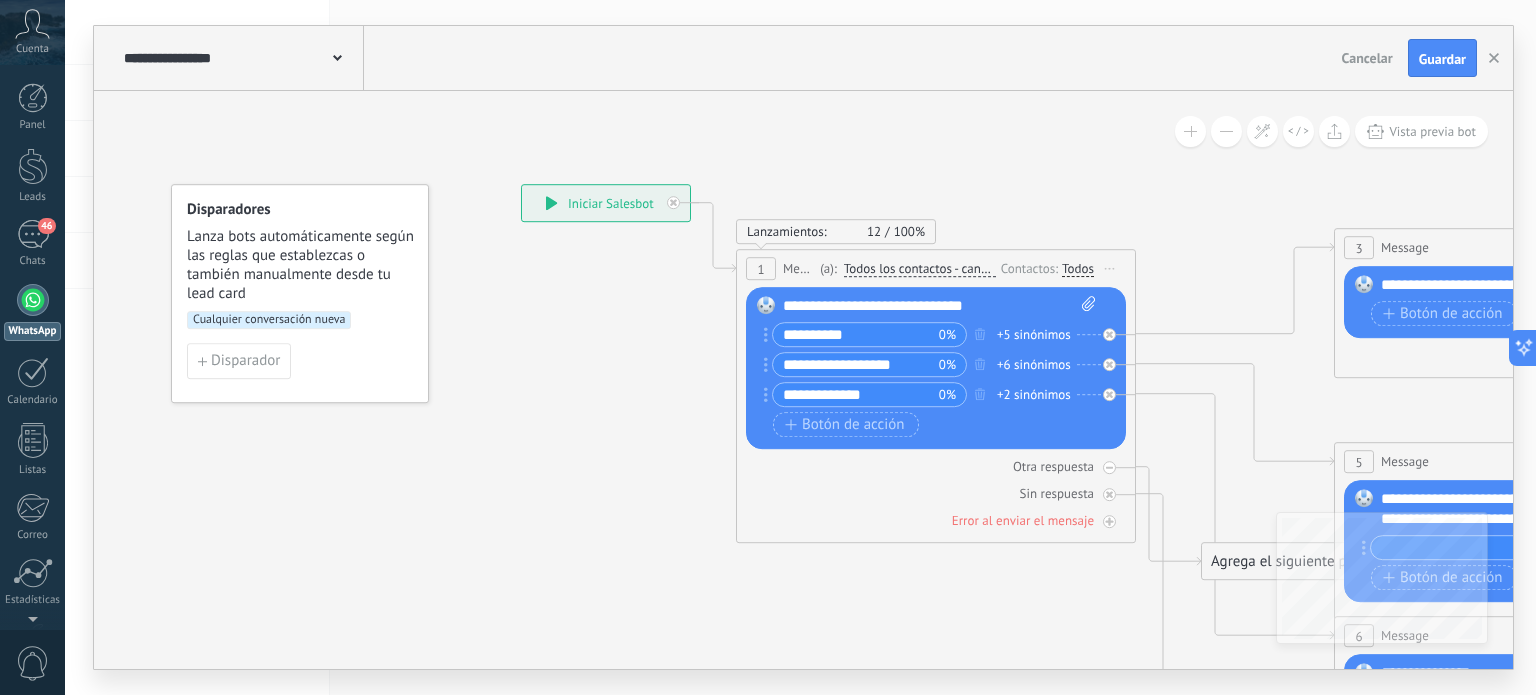 click 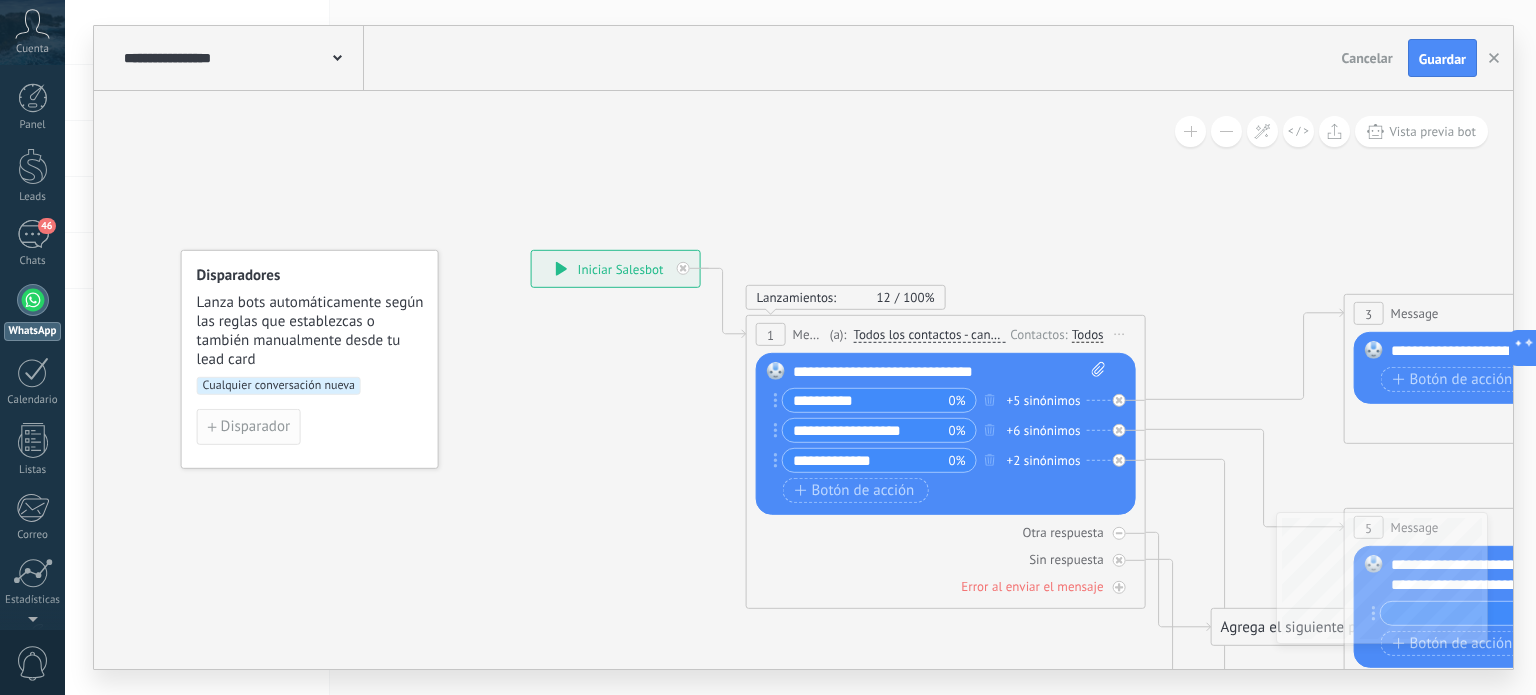 click on "Disparador" at bounding box center (255, 427) 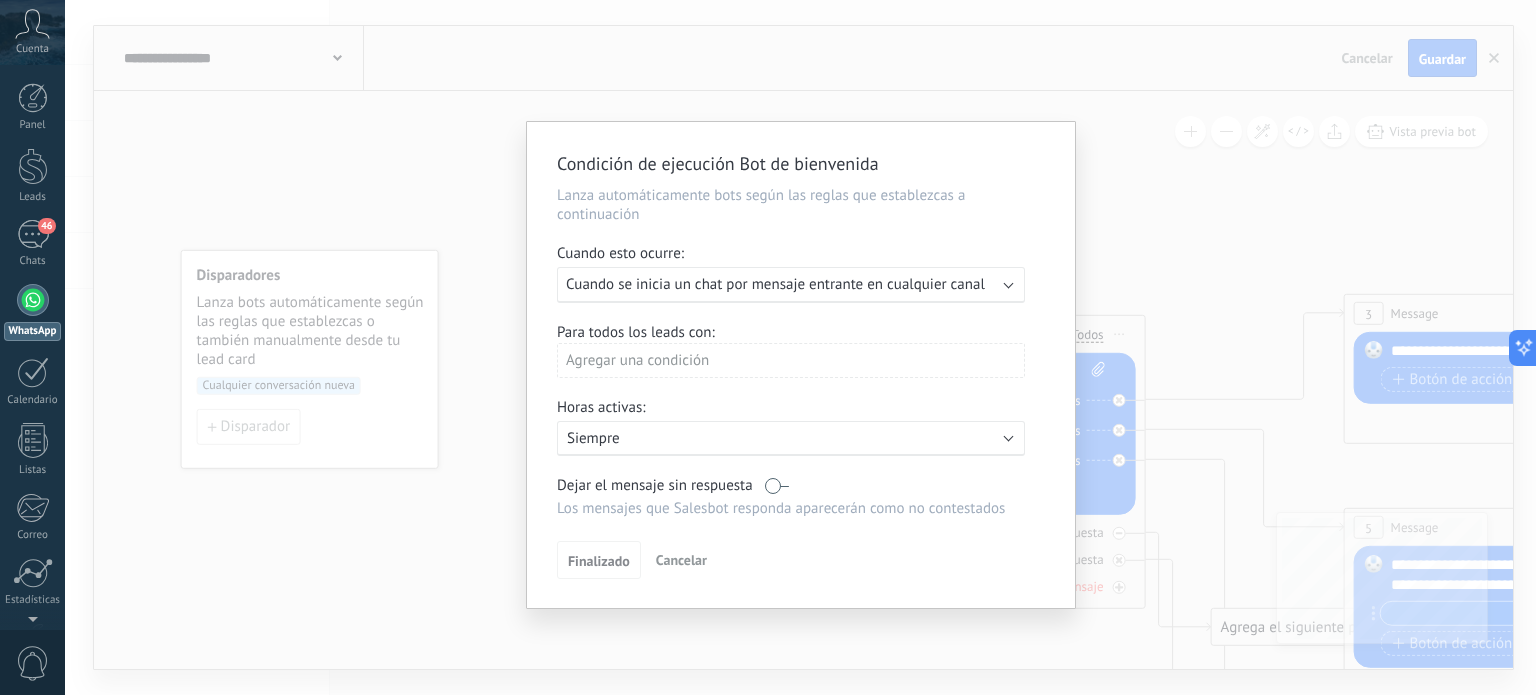 click on "Ejecutar:  Cuando se inicia un chat por mensaje entrante en cualquier canal" at bounding box center (791, 285) 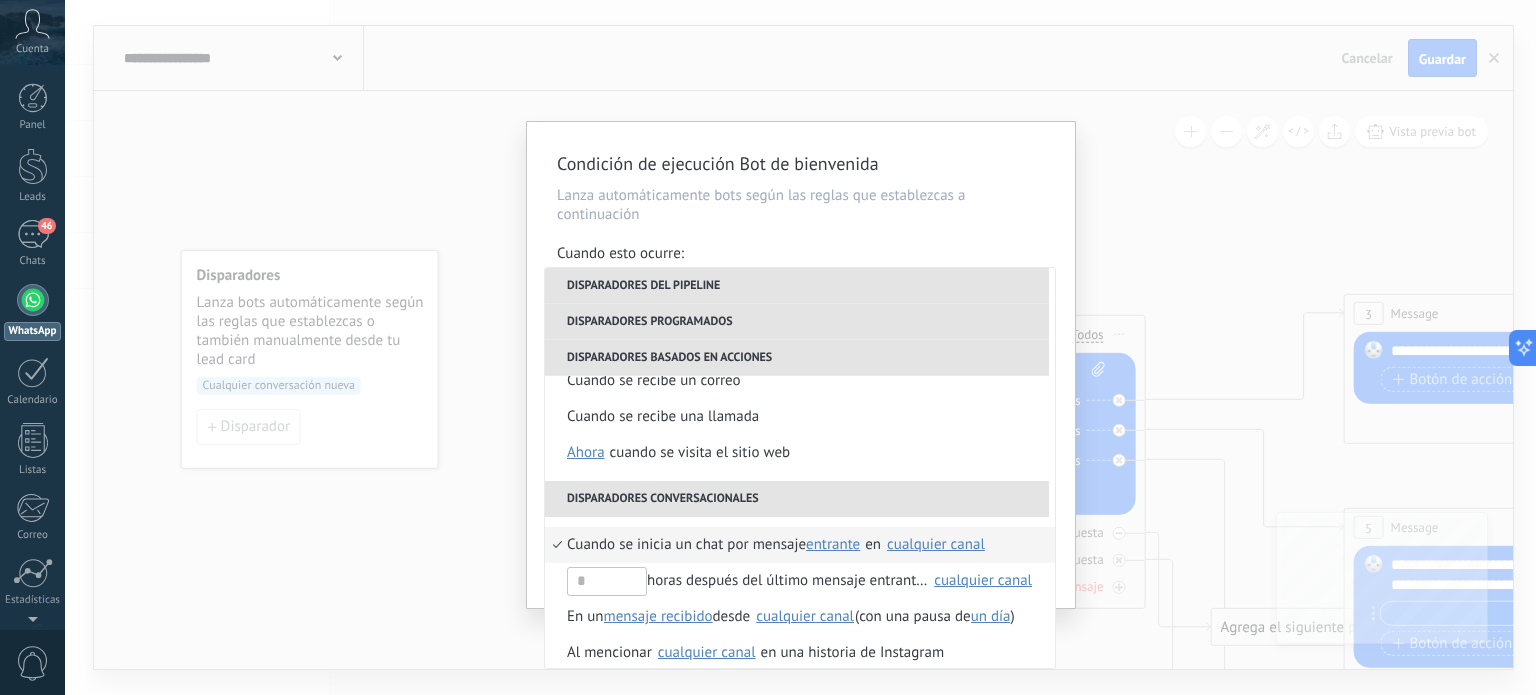 scroll, scrollTop: 352, scrollLeft: 0, axis: vertical 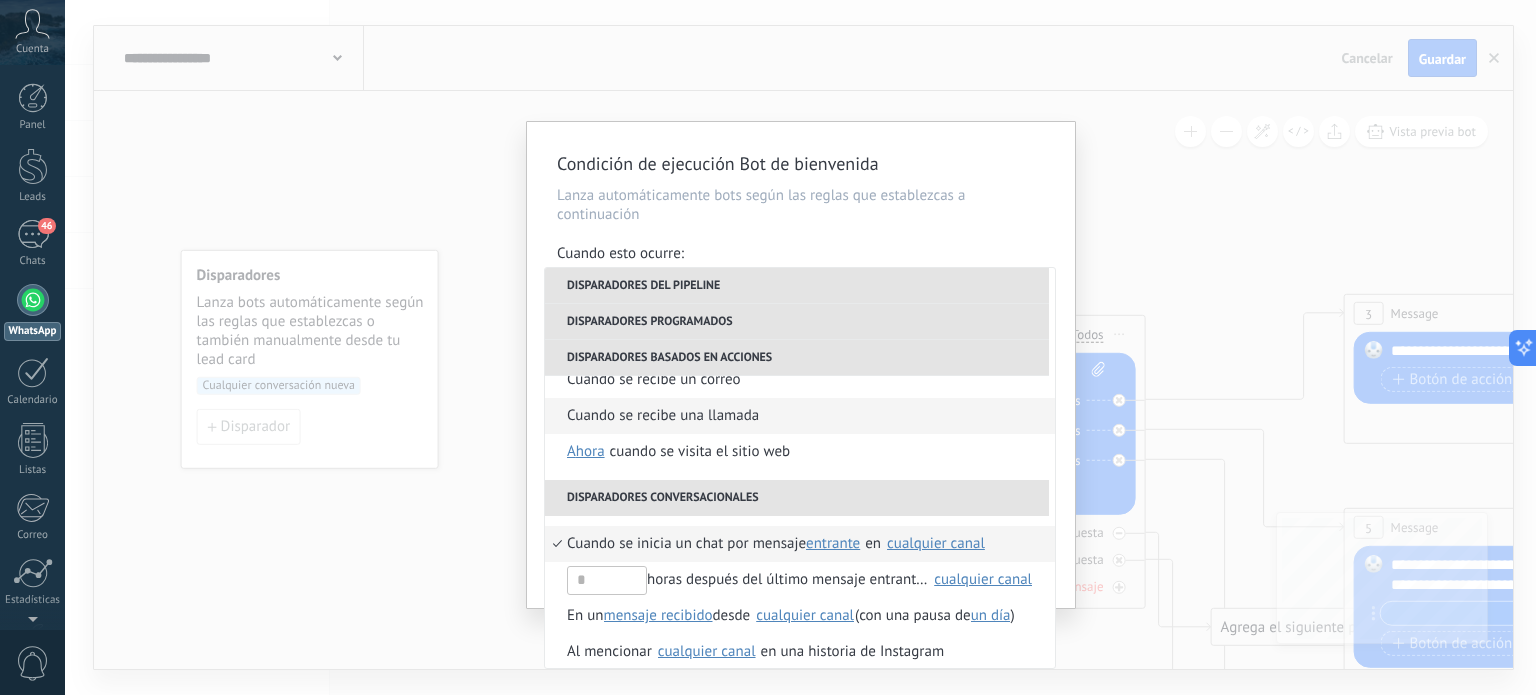 click on "Cuando se recibe una llamada" at bounding box center [663, 416] 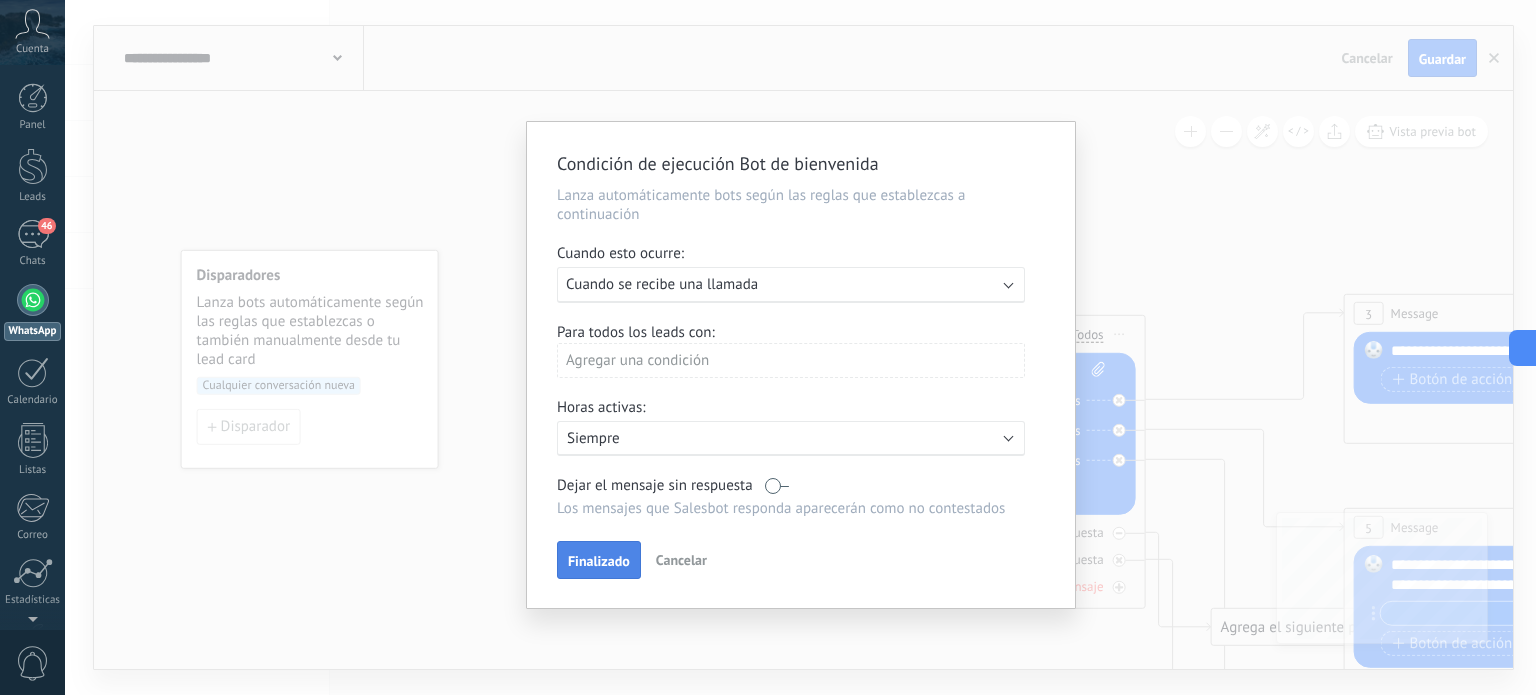 click on "Finalizado" at bounding box center (599, 561) 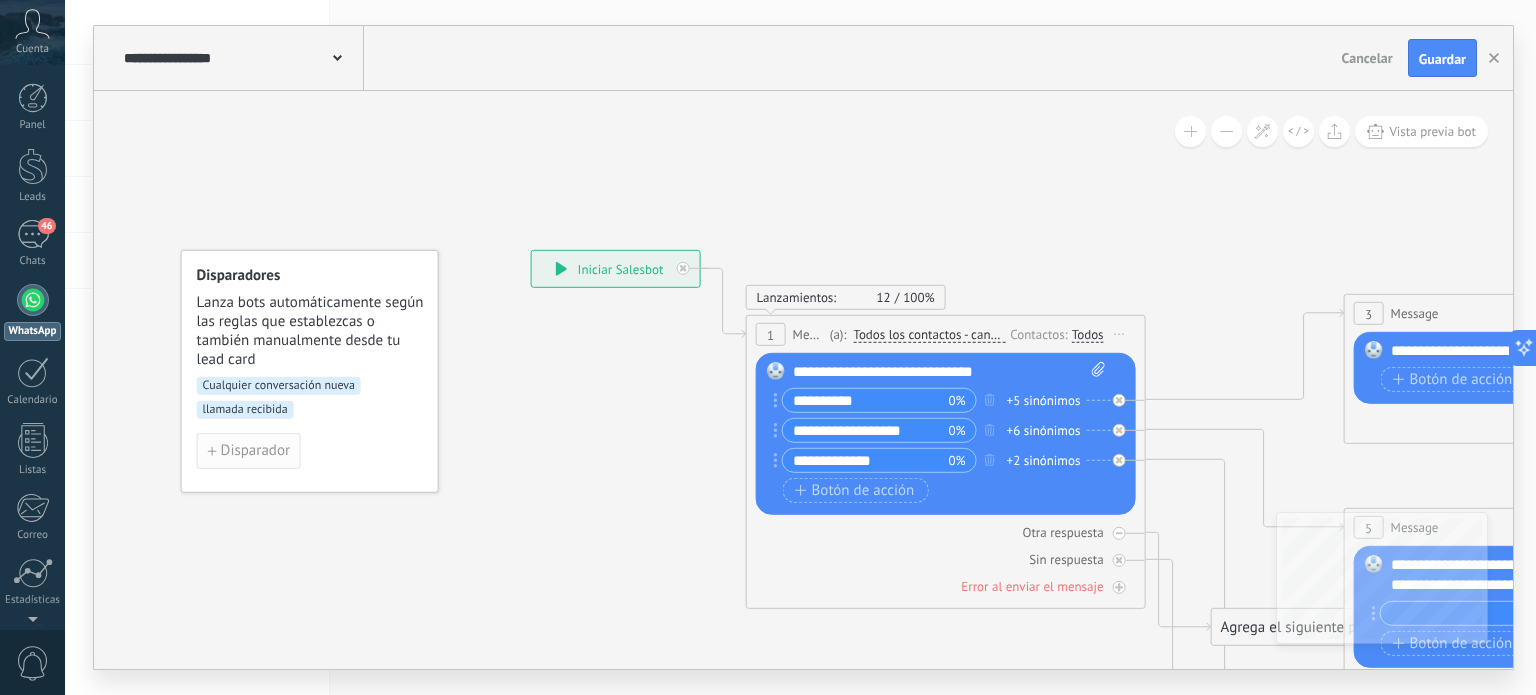 click on "Disparador" at bounding box center (255, 451) 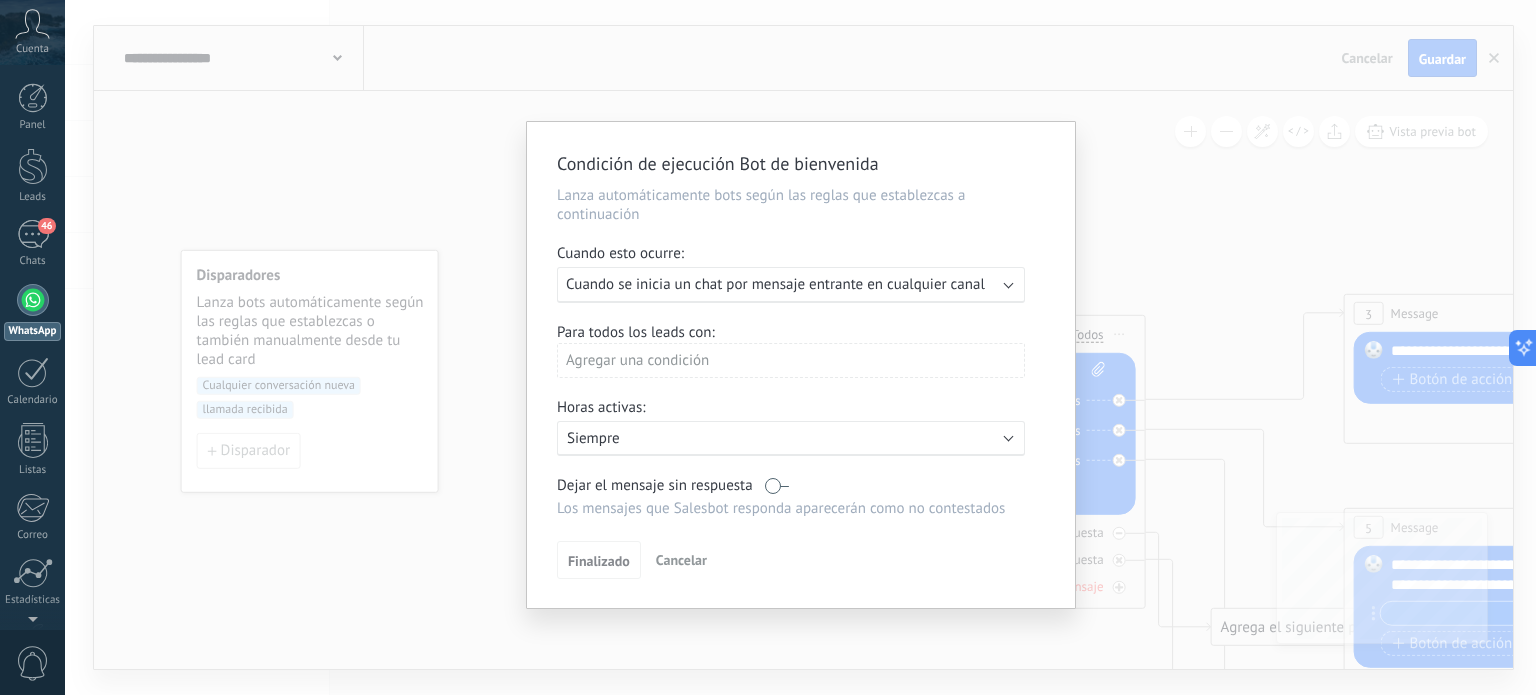click on "Cuando se inicia un chat por mensaje entrante en cualquier canal" at bounding box center [775, 284] 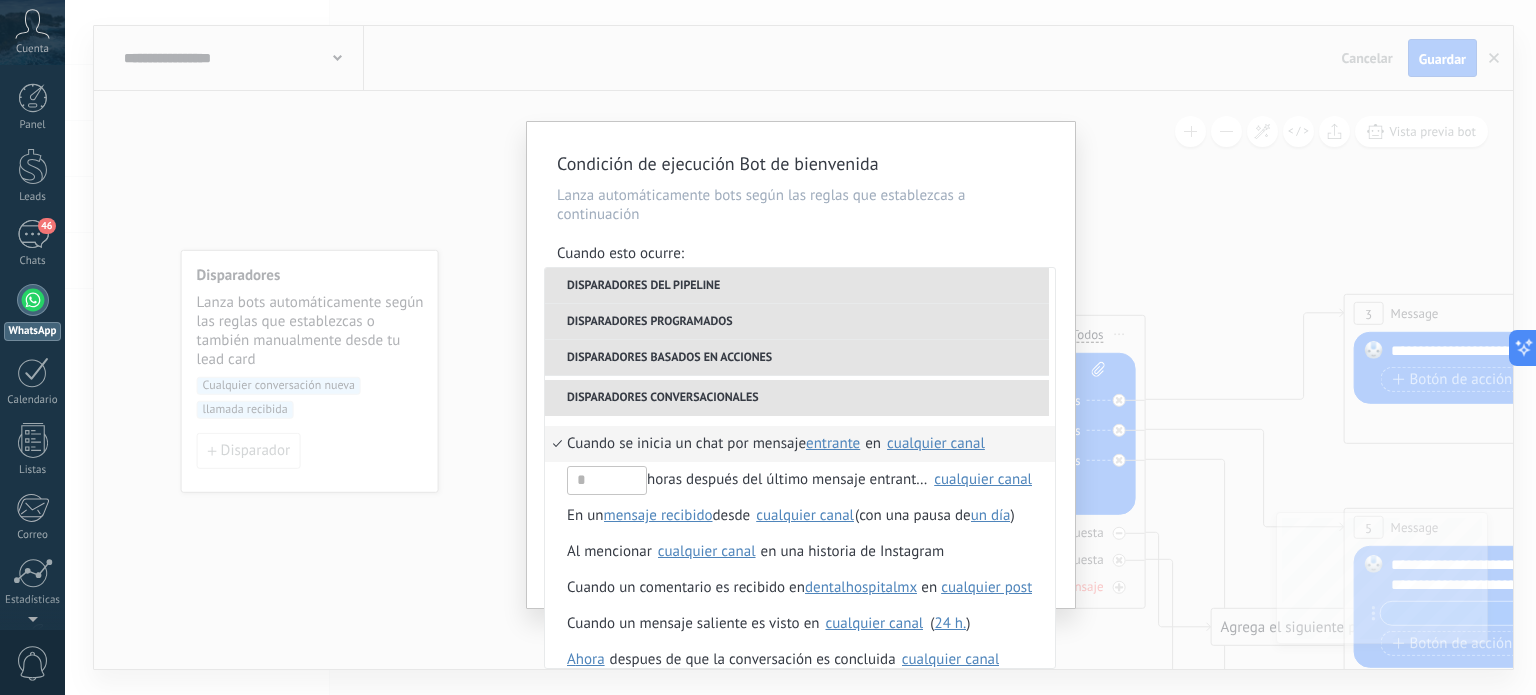 scroll, scrollTop: 452, scrollLeft: 0, axis: vertical 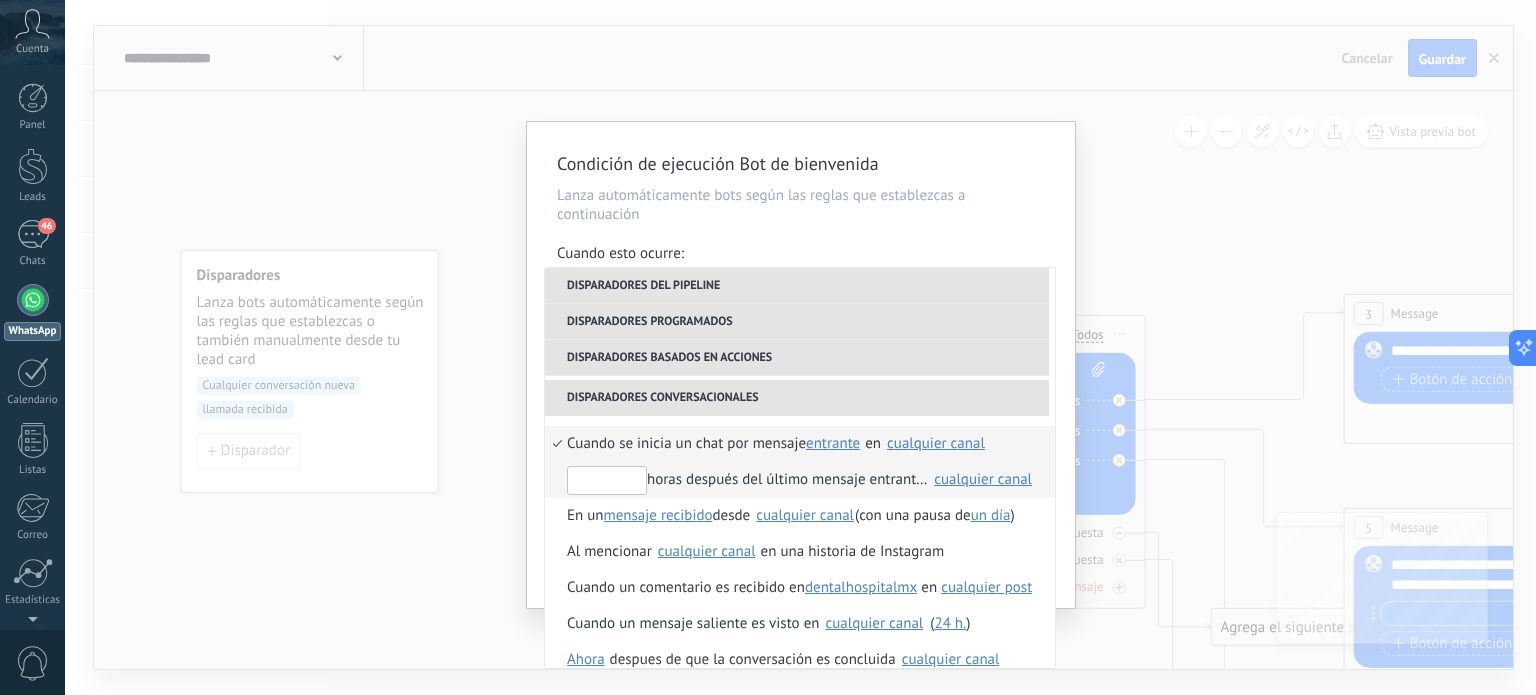 click at bounding box center (607, 480) 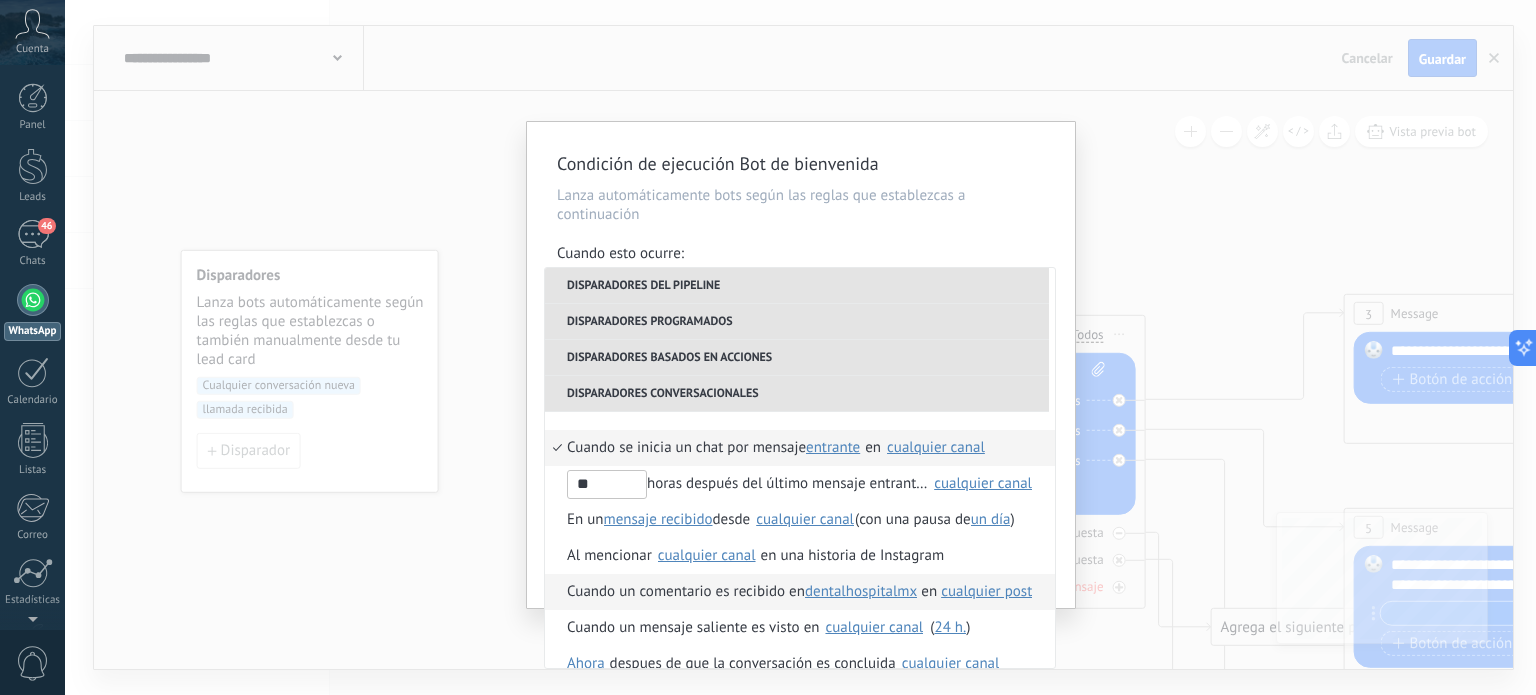scroll, scrollTop: 508, scrollLeft: 0, axis: vertical 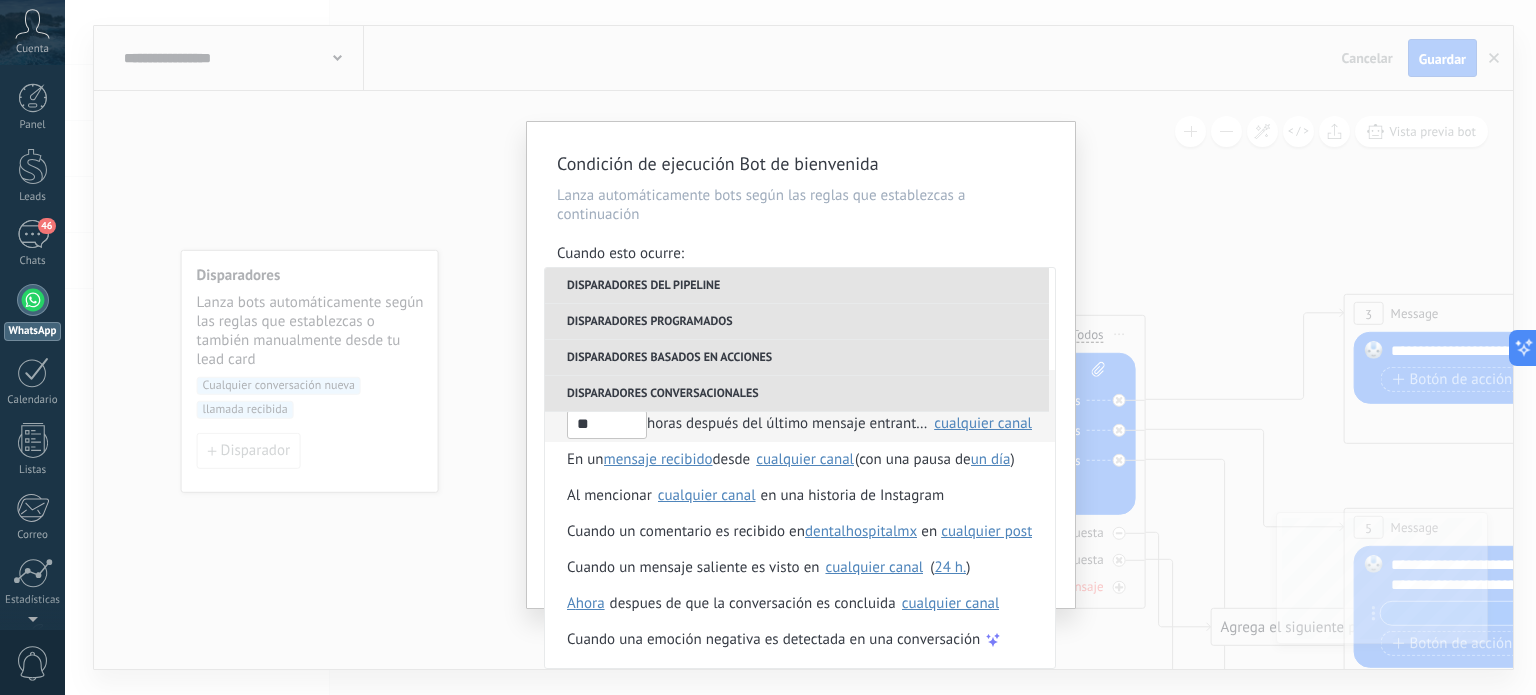 type on "**" 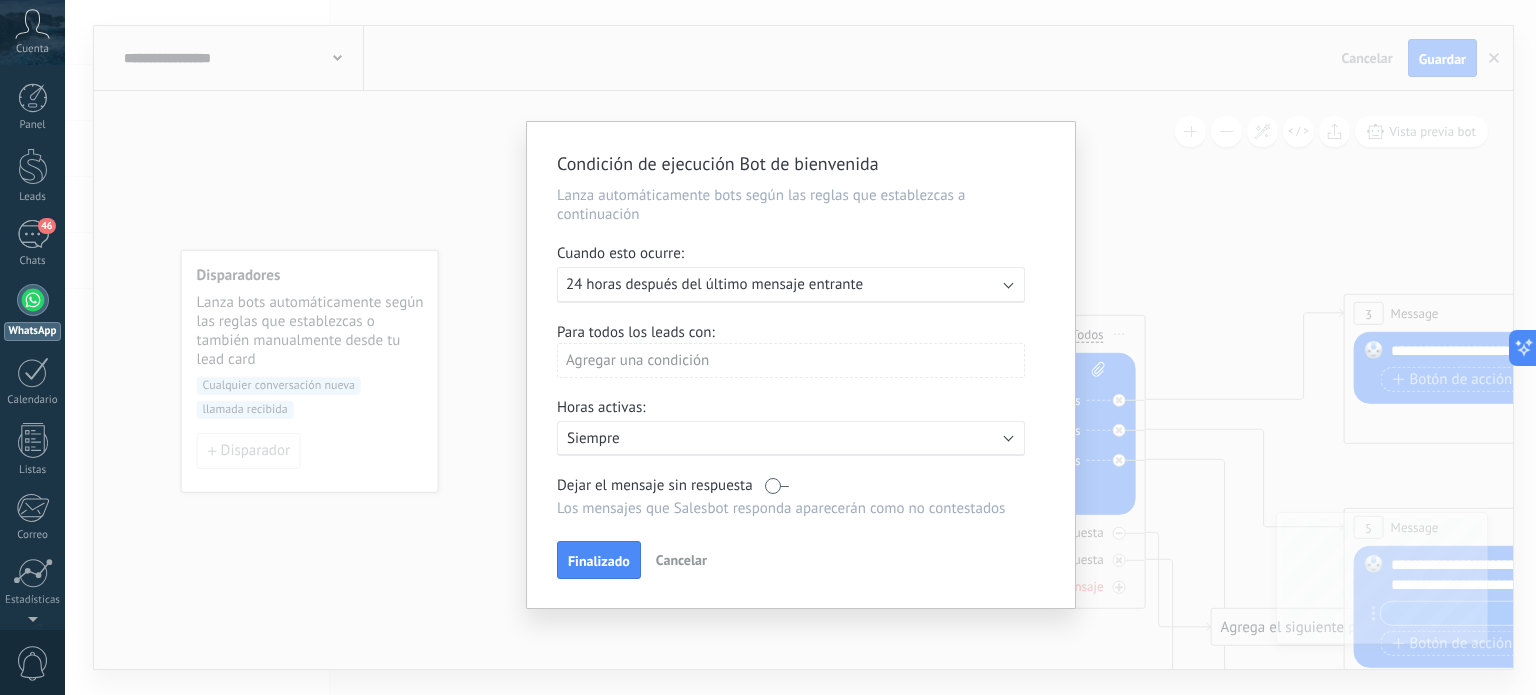 scroll, scrollTop: 0, scrollLeft: 0, axis: both 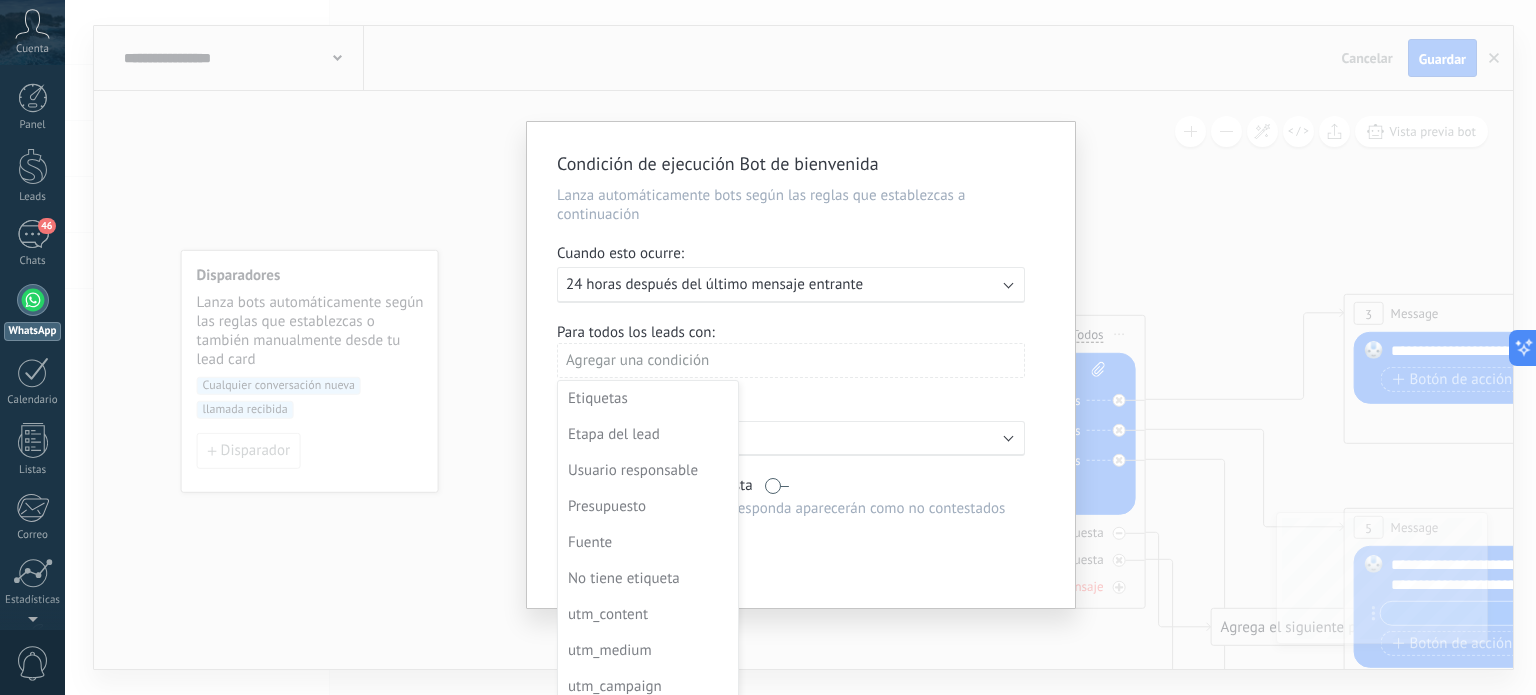 click at bounding box center [801, 365] 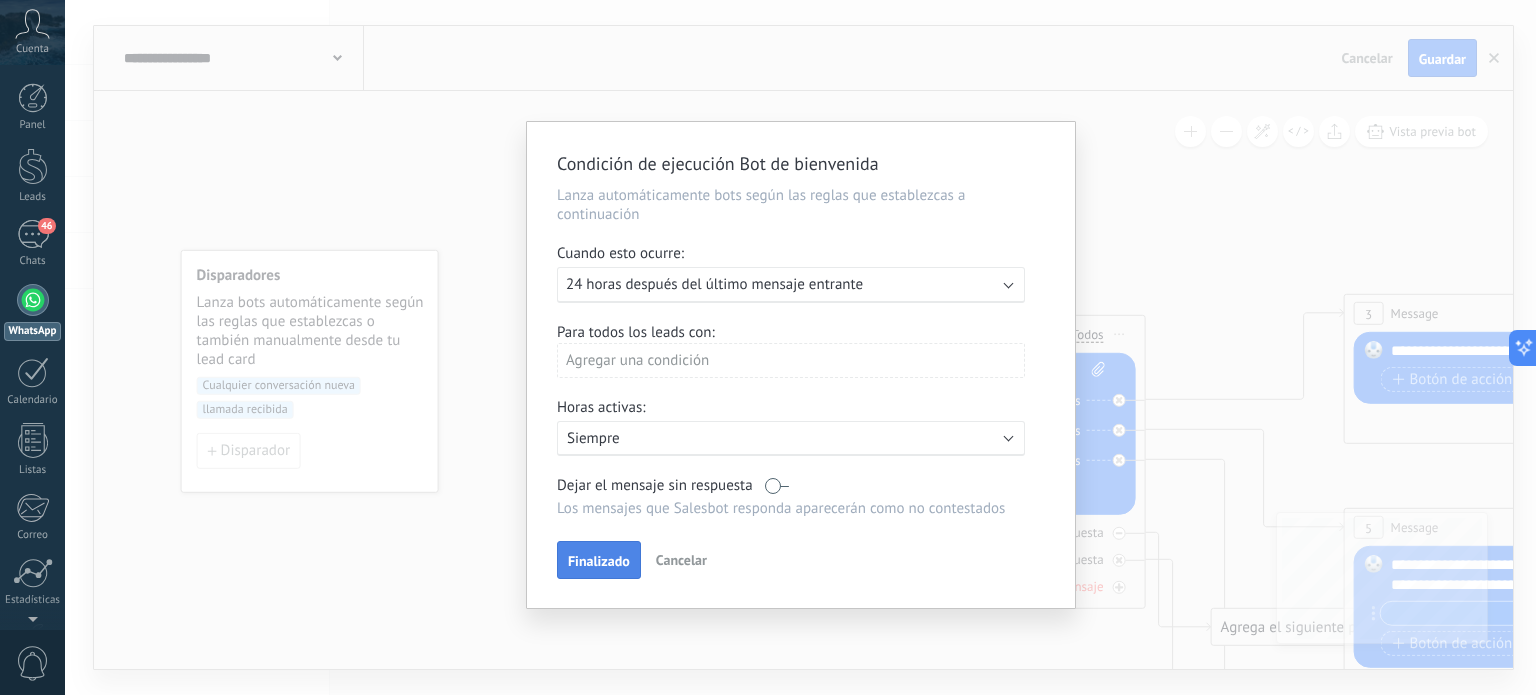 click on "Finalizado" at bounding box center (599, 561) 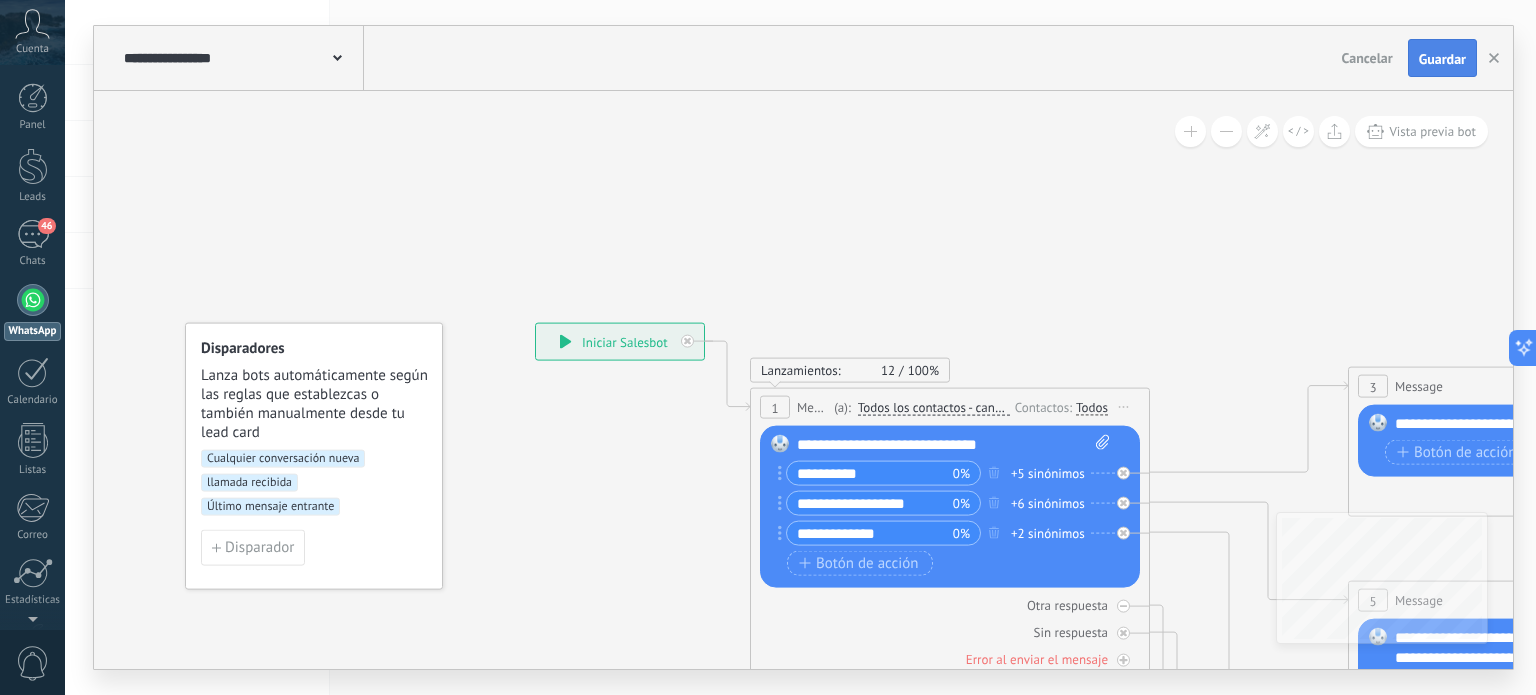 click on "Guardar" at bounding box center [1442, 59] 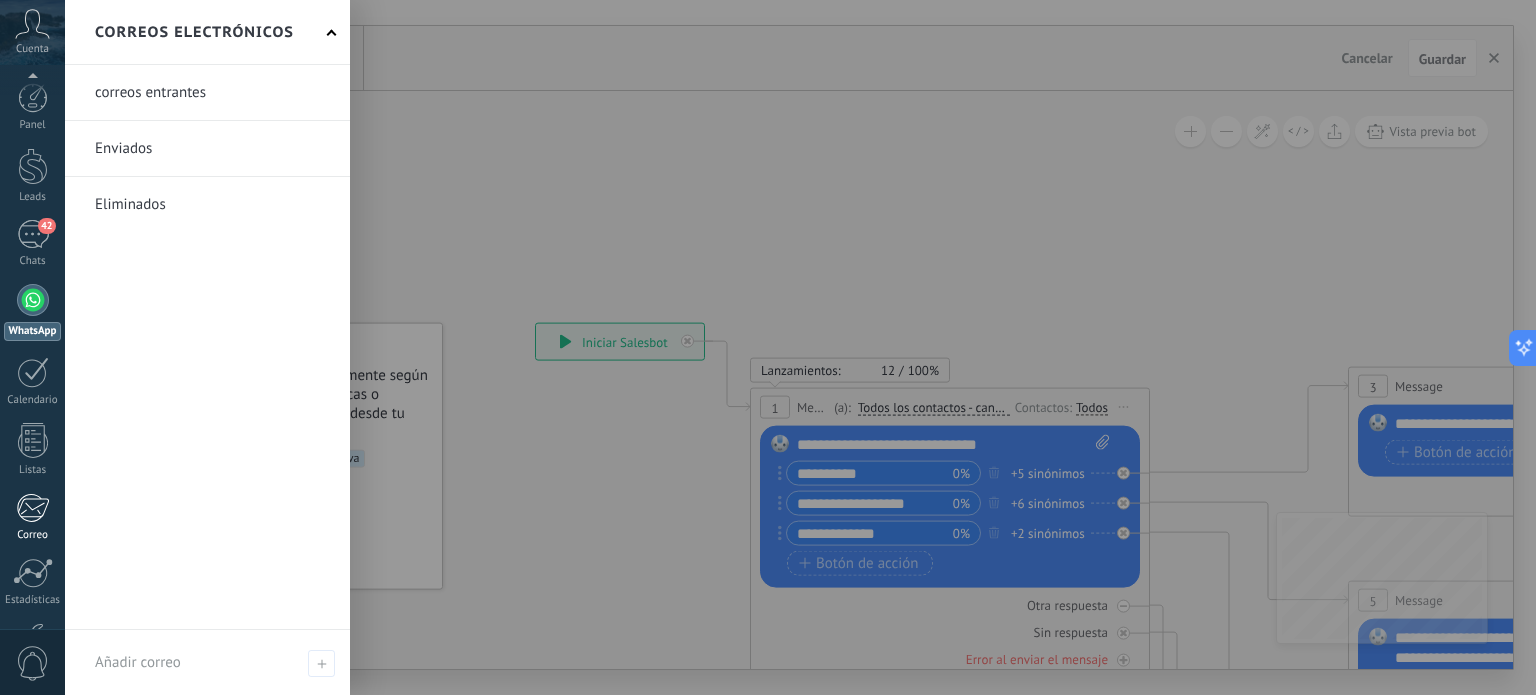 scroll, scrollTop: 136, scrollLeft: 0, axis: vertical 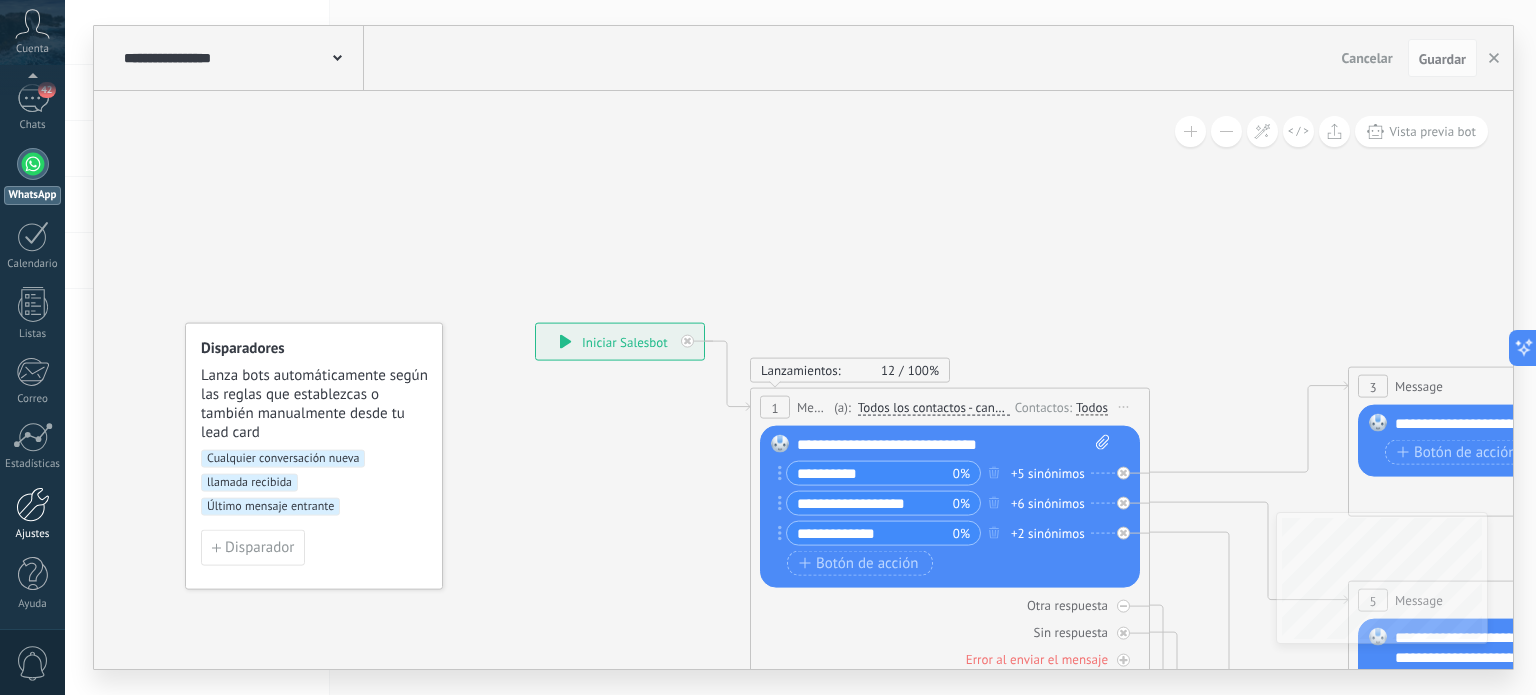 click at bounding box center (33, 504) 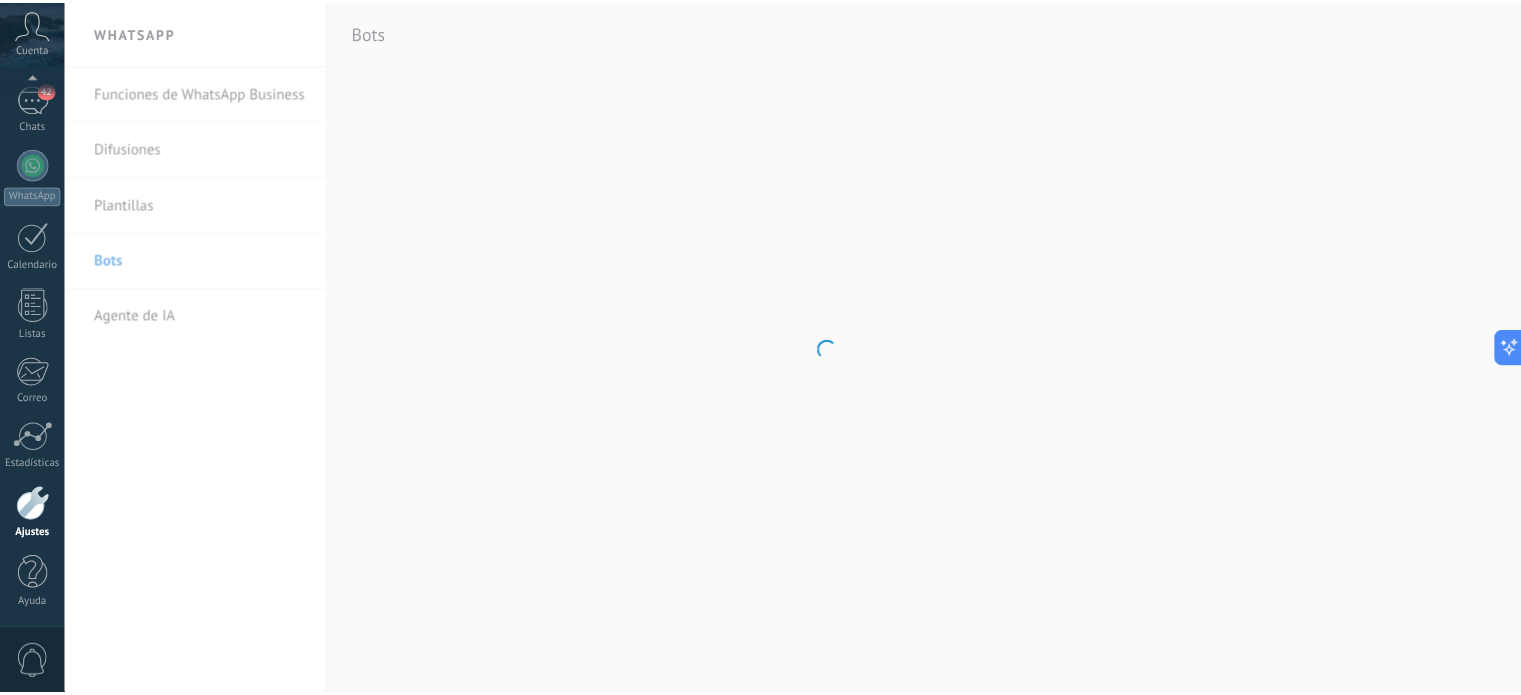 scroll, scrollTop: 100, scrollLeft: 0, axis: vertical 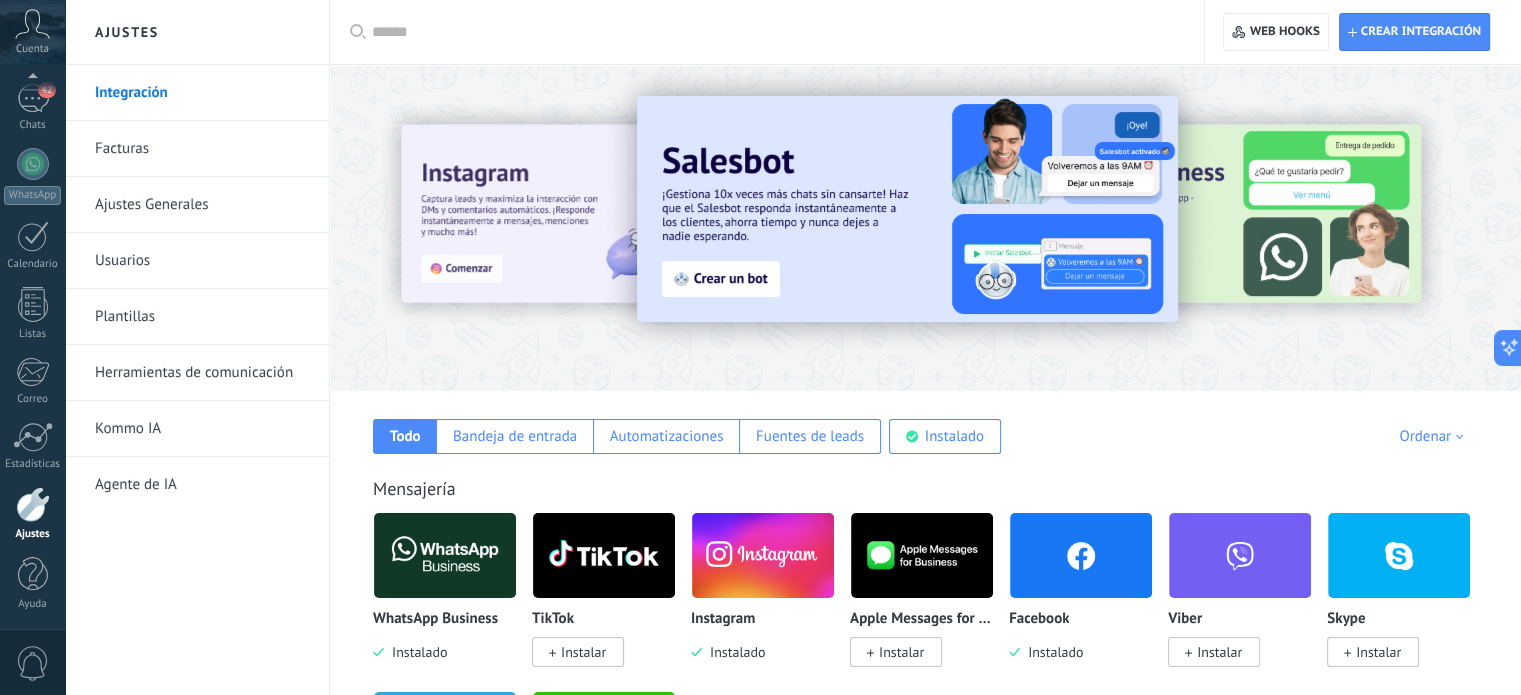 click at bounding box center (1422, 227) 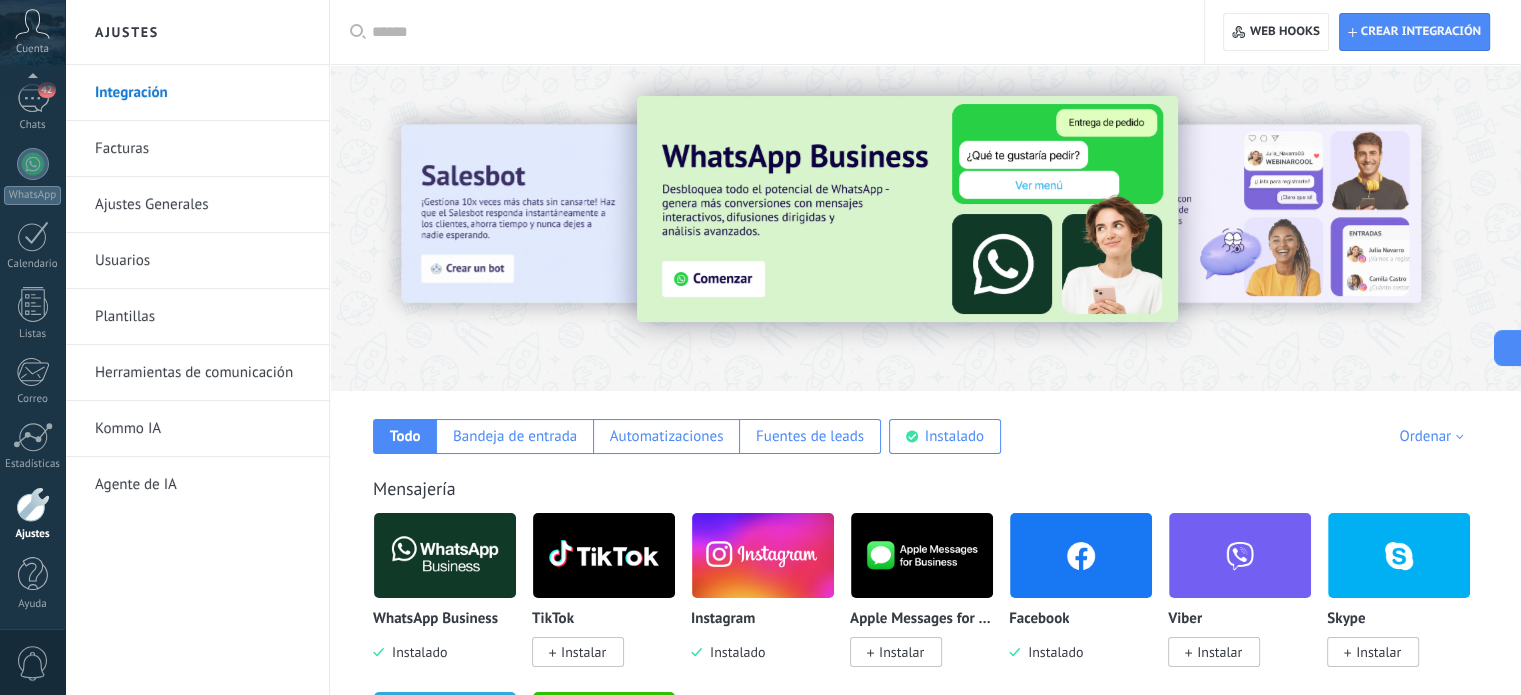 click at bounding box center (1422, 227) 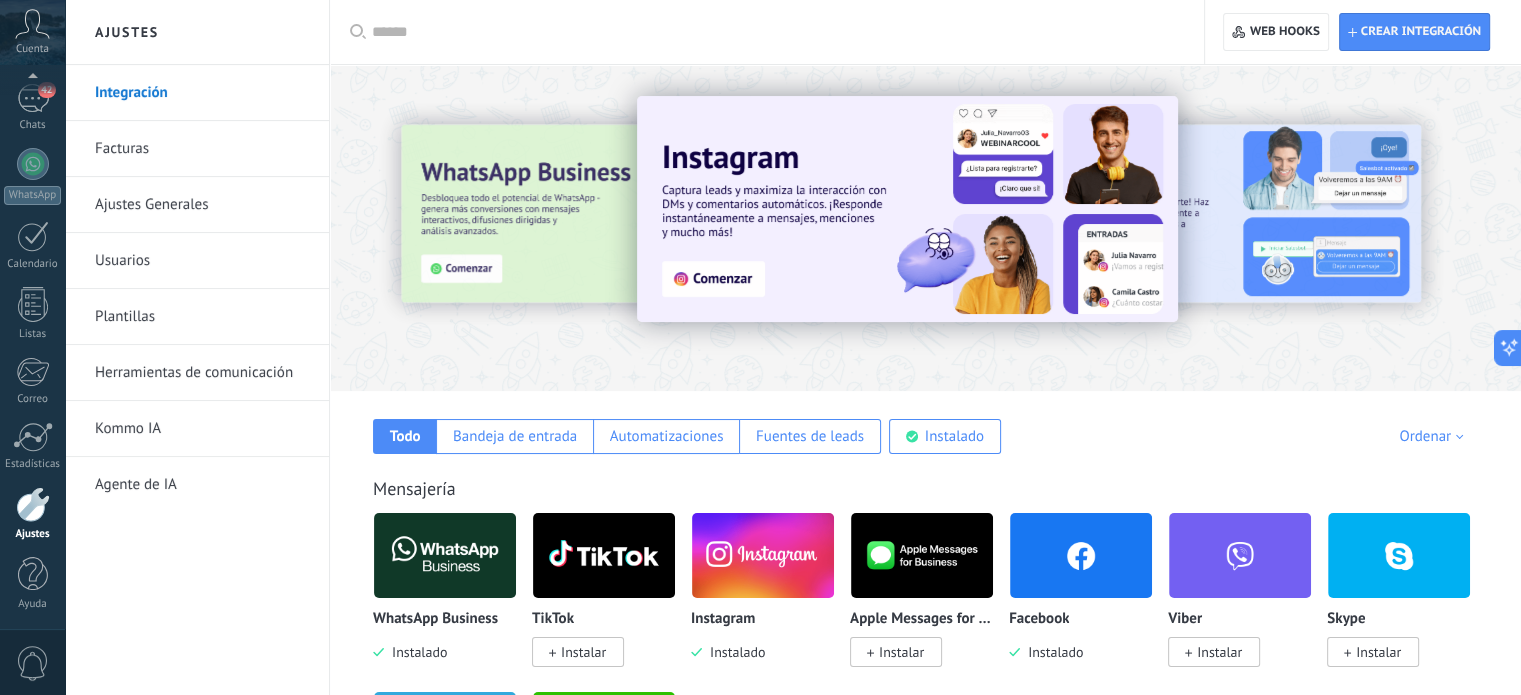 click at bounding box center (1422, 227) 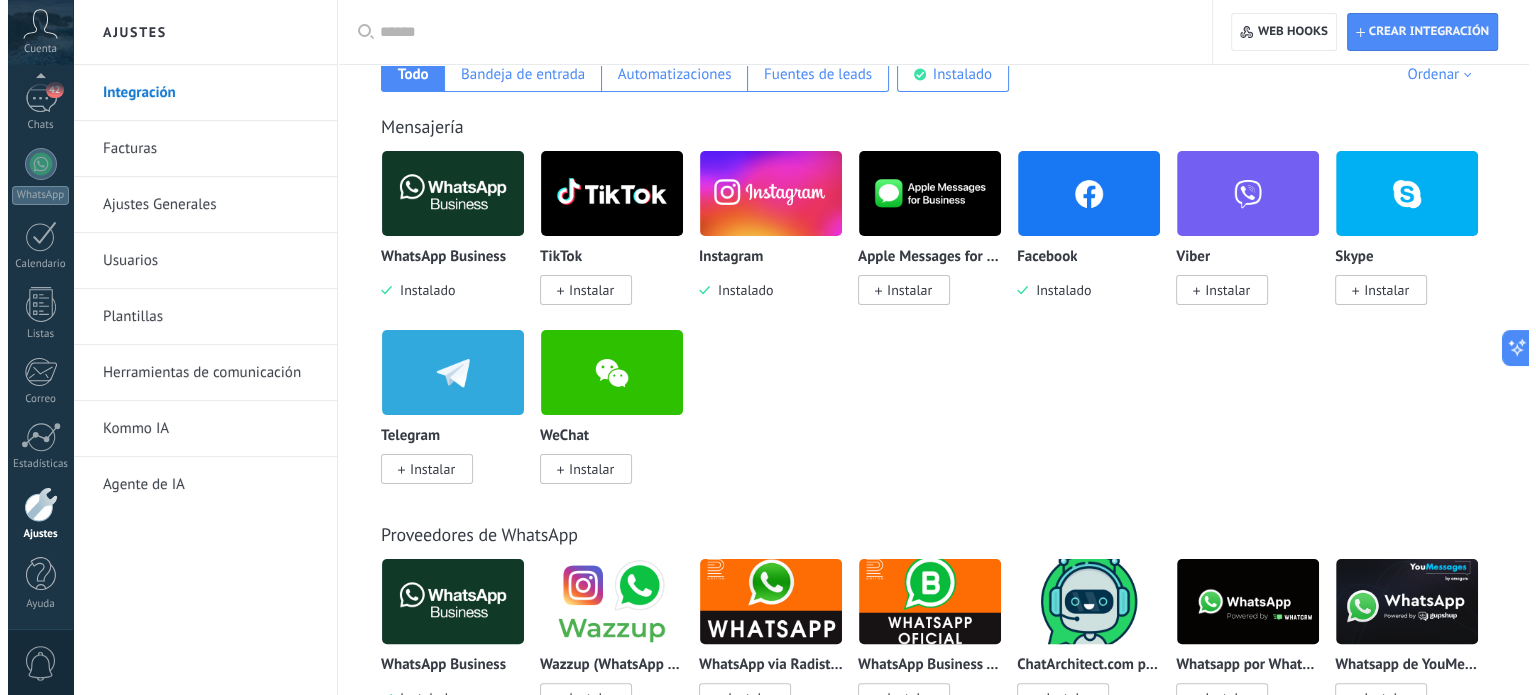 scroll, scrollTop: 324, scrollLeft: 0, axis: vertical 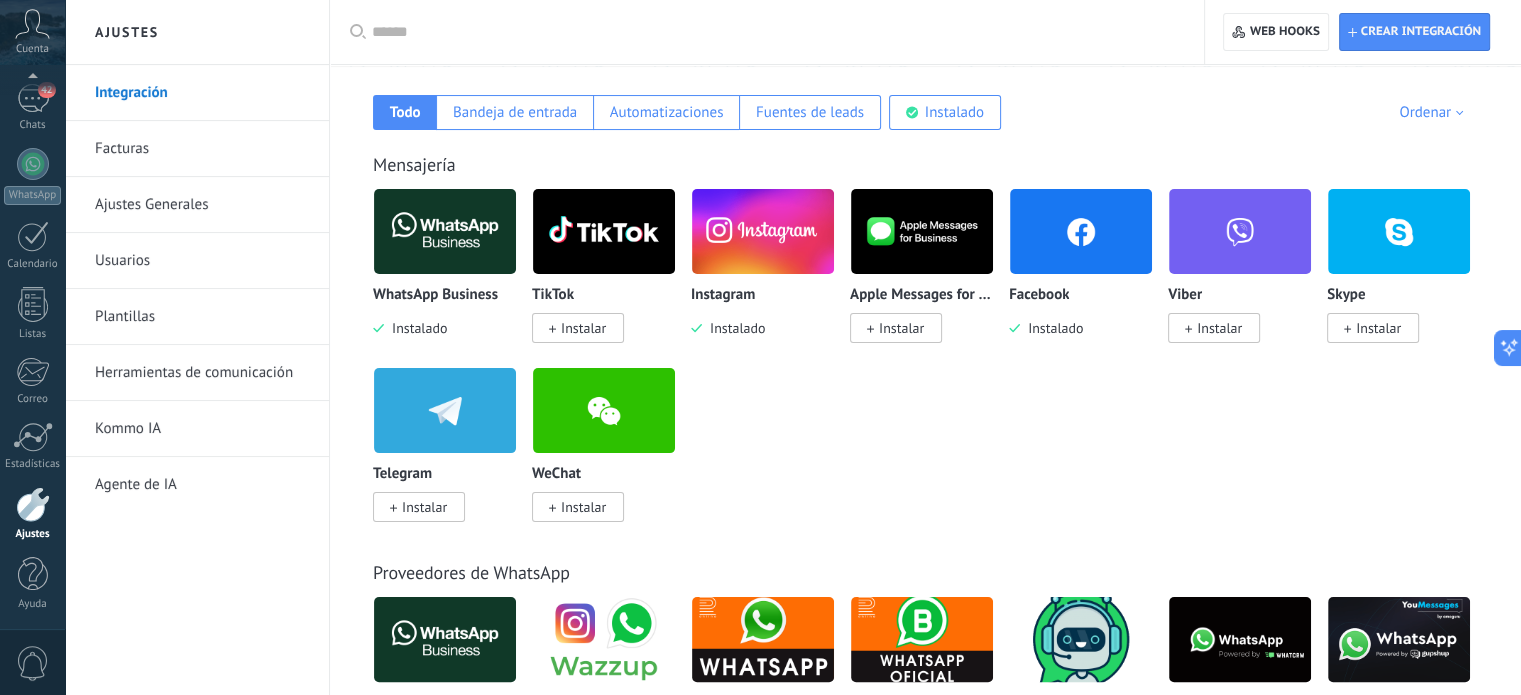 click on "Instalar" at bounding box center [583, 328] 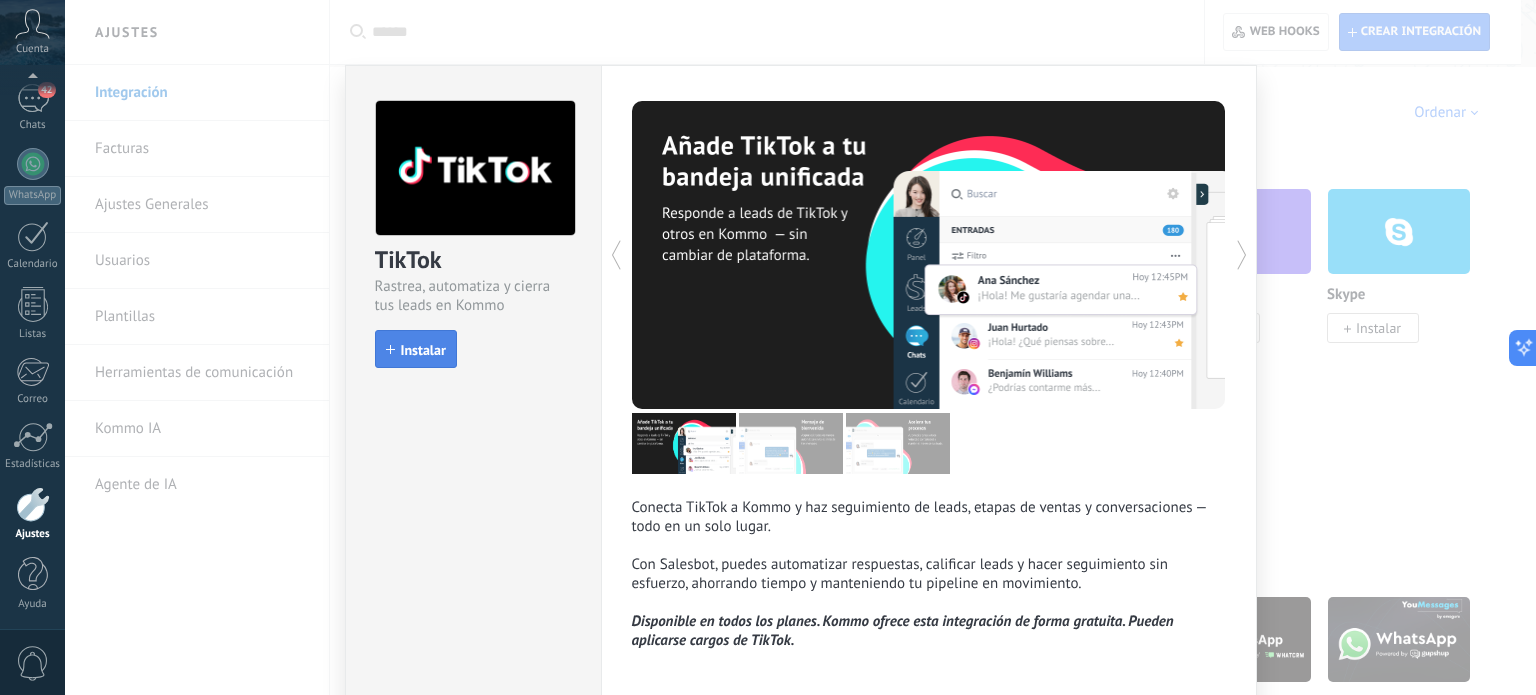 click on "Instalar" at bounding box center [423, 350] 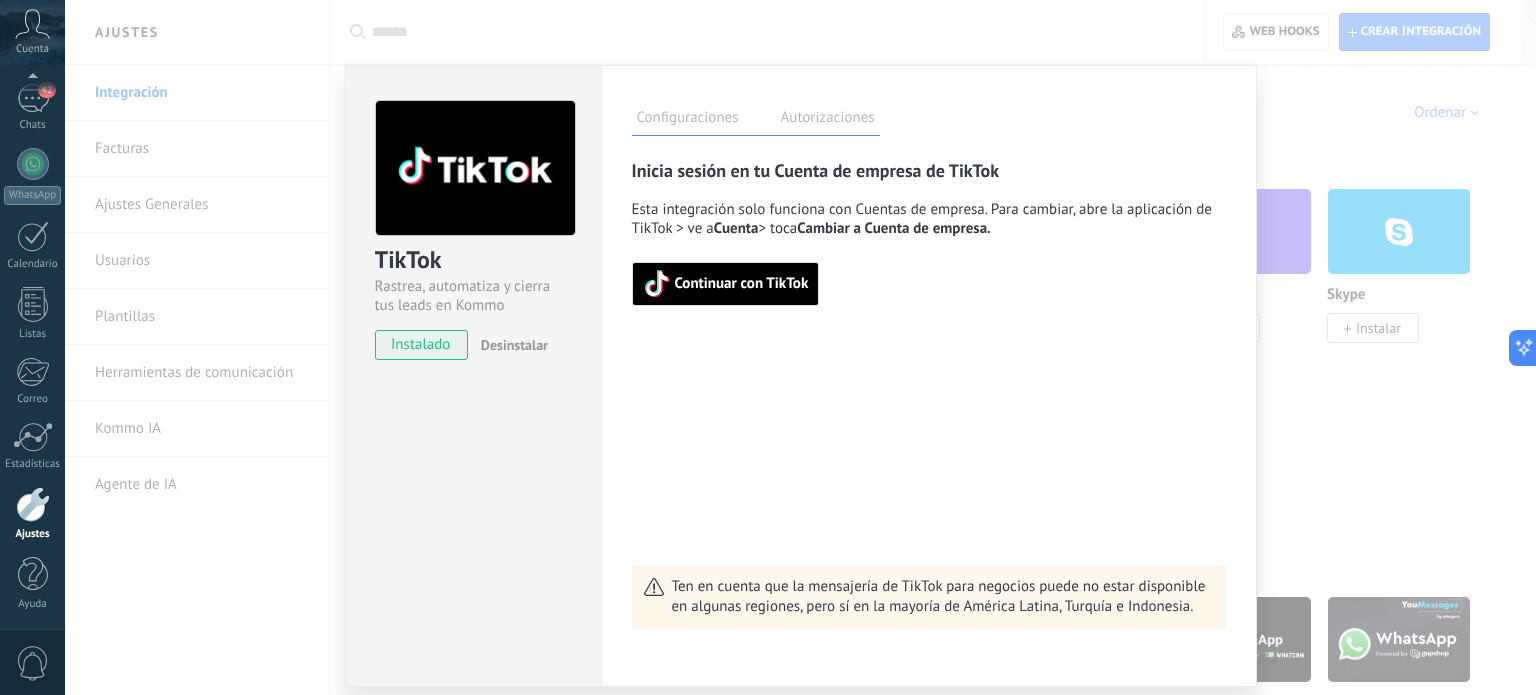 click on "Continuar con TikTok" at bounding box center (742, 284) 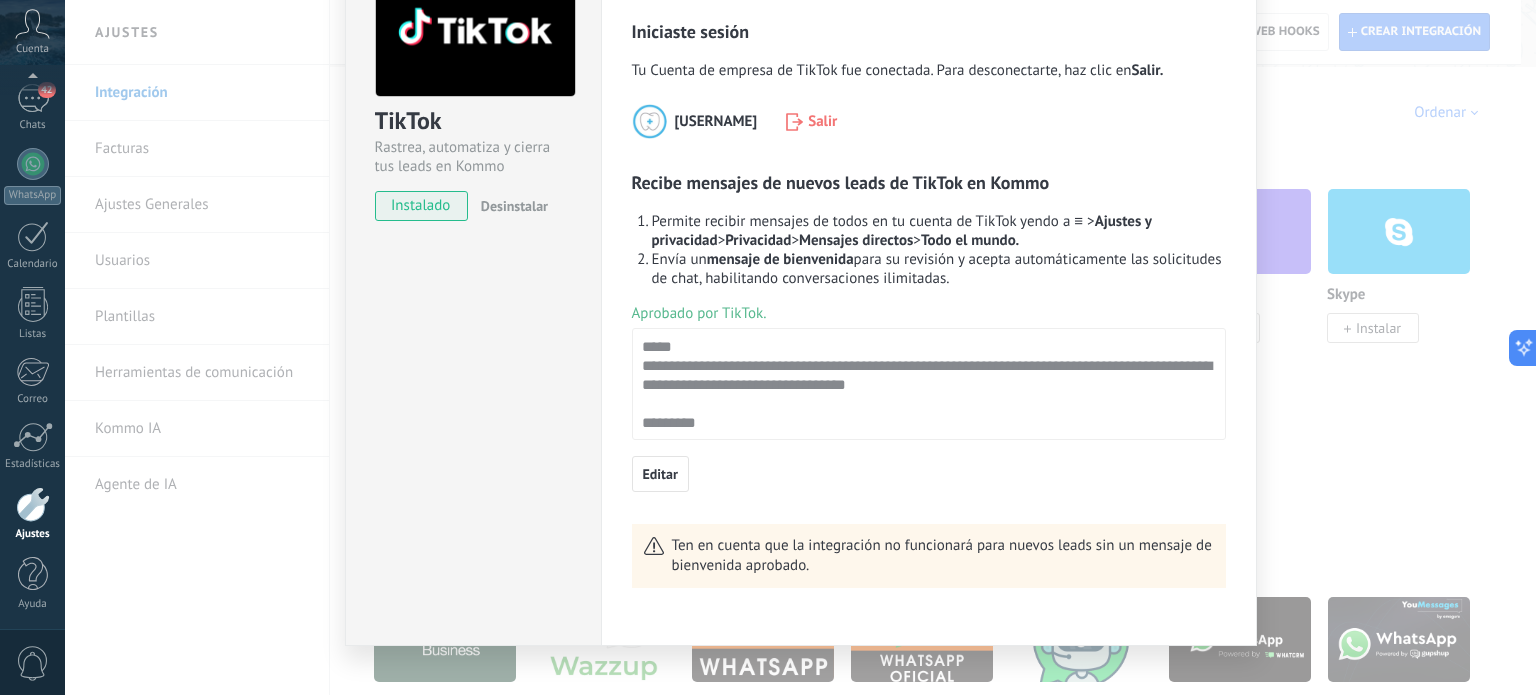 scroll, scrollTop: 137, scrollLeft: 0, axis: vertical 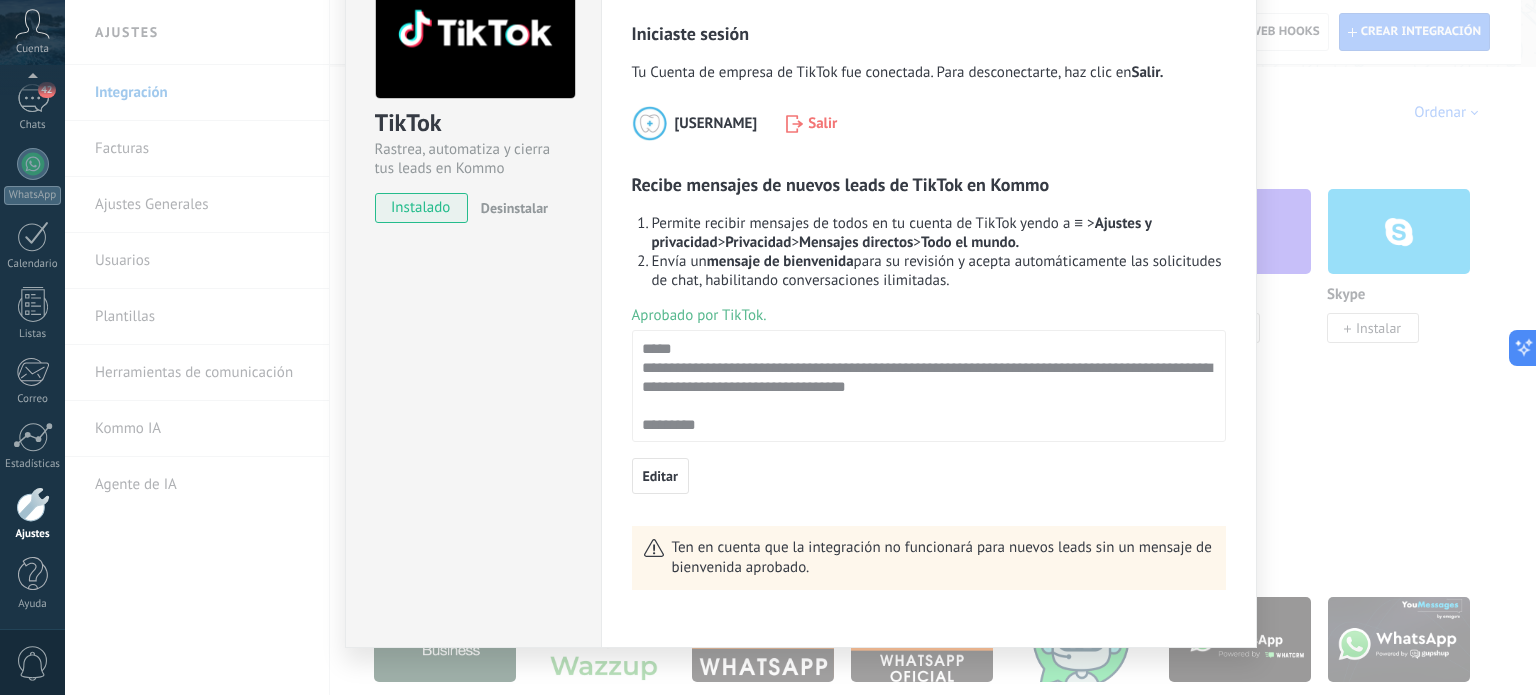 click on "TikTok Rastrea, automatiza y cierra tus leads en Kommo instalado Desinstalar Configuraciones Autorizaciones Esta pestaña registra a los usuarios que han concedido acceso a la integración a esta cuenta. Si deseas remover la posibilidad que un usuario pueda enviar solicitudes a la cuenta en nombre de esta integración, puedes revocar el acceso. Si el acceso a todos los usuarios es revocado, la integración dejará de funcionar. Esta aplicación está instalada, pero nadie le ha dado acceso aún. Rastrea, automatiza y cierra tus leads en Kommo más Guardar Iniciaste sesión Tu Cuenta de empresa de TikTok fue conectada. Para desconectarte, haz clic en Salir. [USERNAME] Salir Recibe mensajes de nuevos leads de TikTok en Kommo Permite recibir mensajes de todos en tu cuenta de TikTok yendo a ≡ > Ajustes y privacidad > Privacidad > Mensajes directos > Todo el mundo. Envía un mensaje de bienvenida Aprobado por TikTok. Editar" at bounding box center (800, 347) 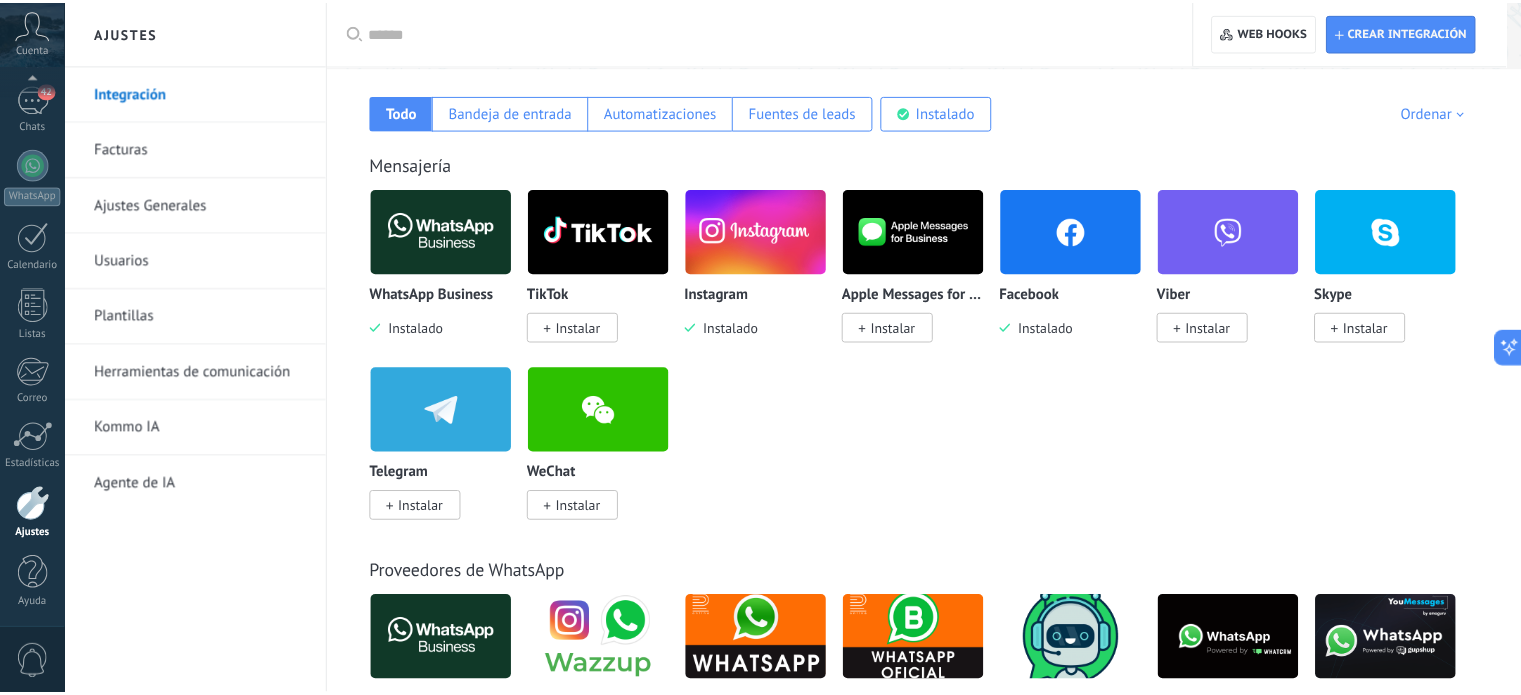 scroll, scrollTop: 0, scrollLeft: 0, axis: both 